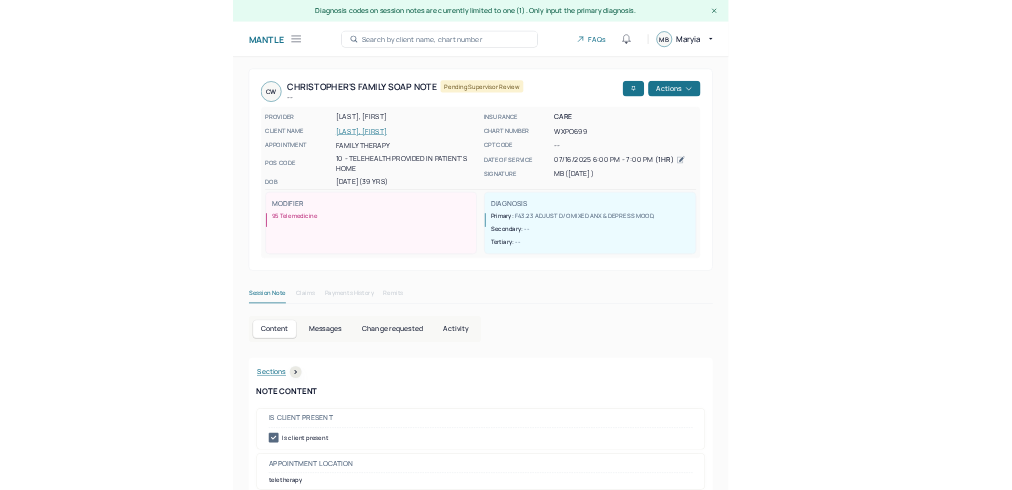scroll, scrollTop: 36, scrollLeft: 0, axis: vertical 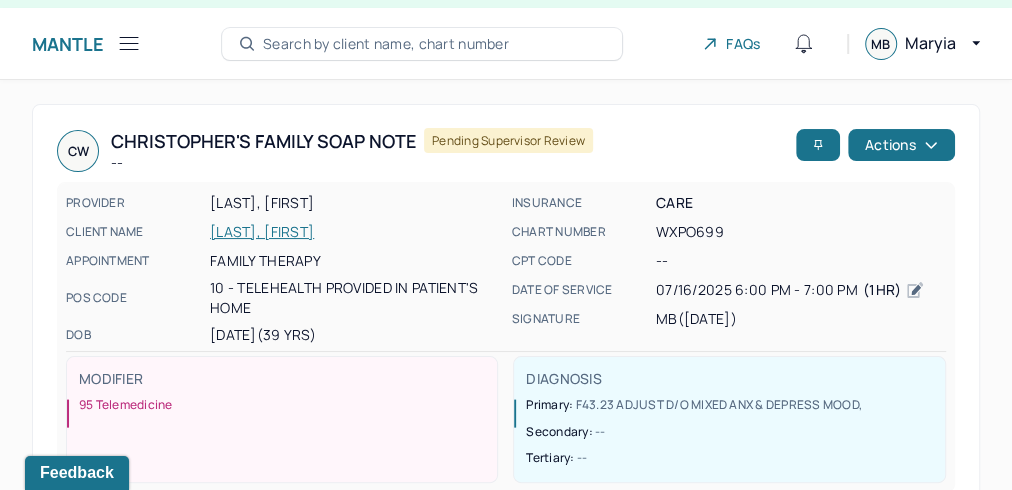 click 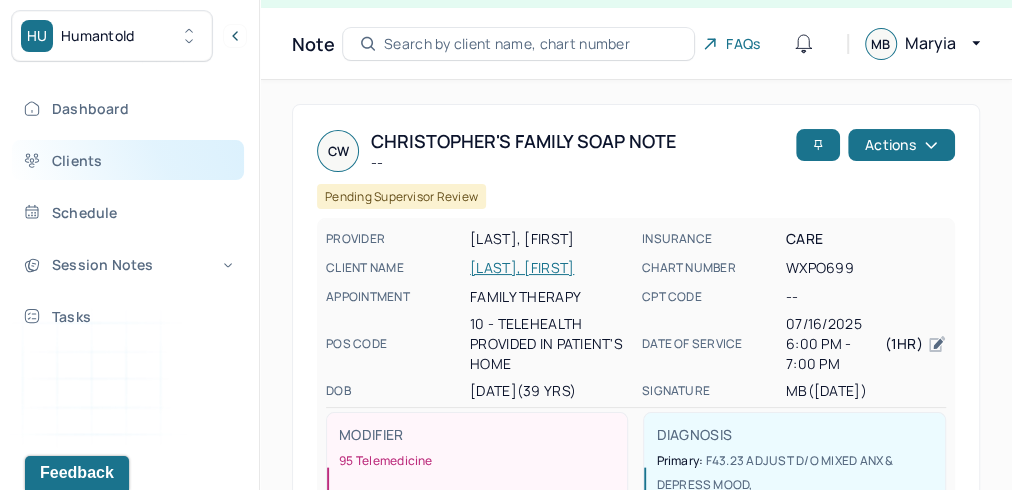 click on "Clients" at bounding box center [128, 160] 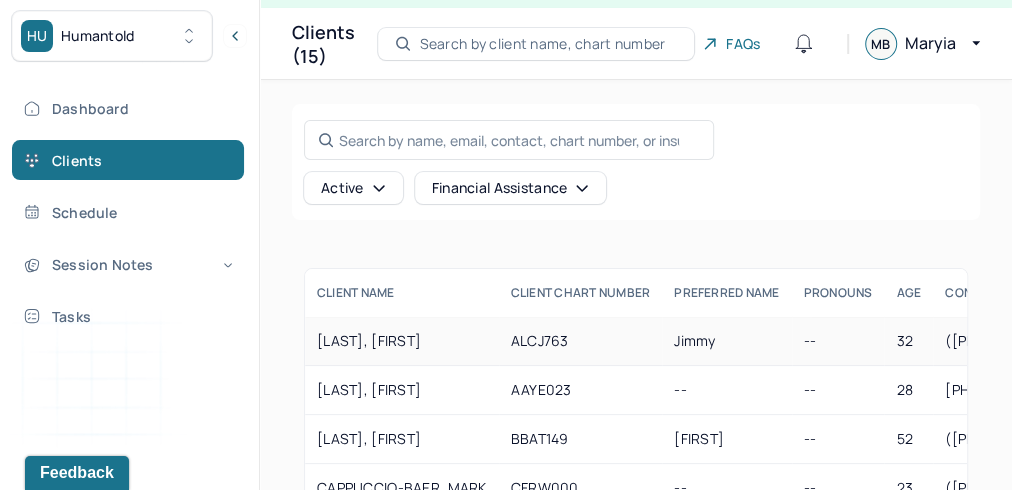 click on "[LAST], [FIRST]" at bounding box center [402, 341] 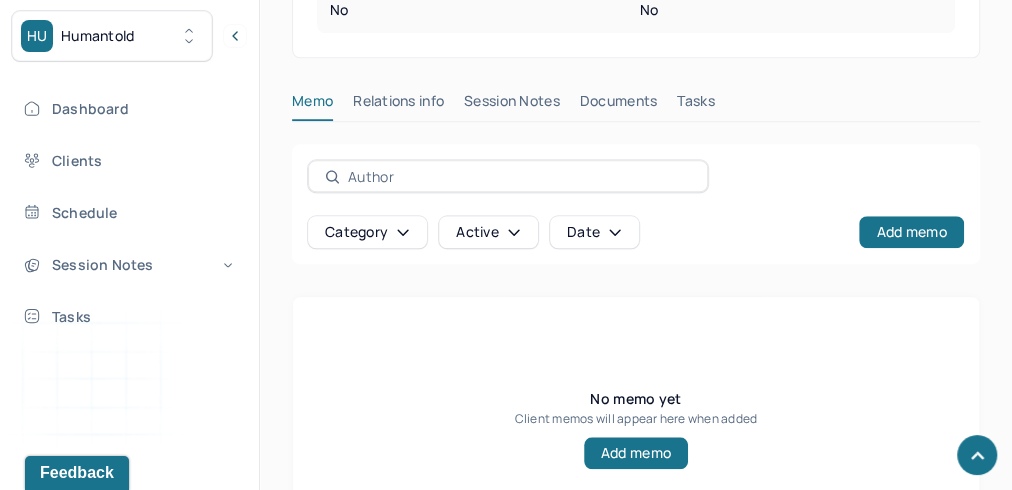 scroll, scrollTop: 790, scrollLeft: 0, axis: vertical 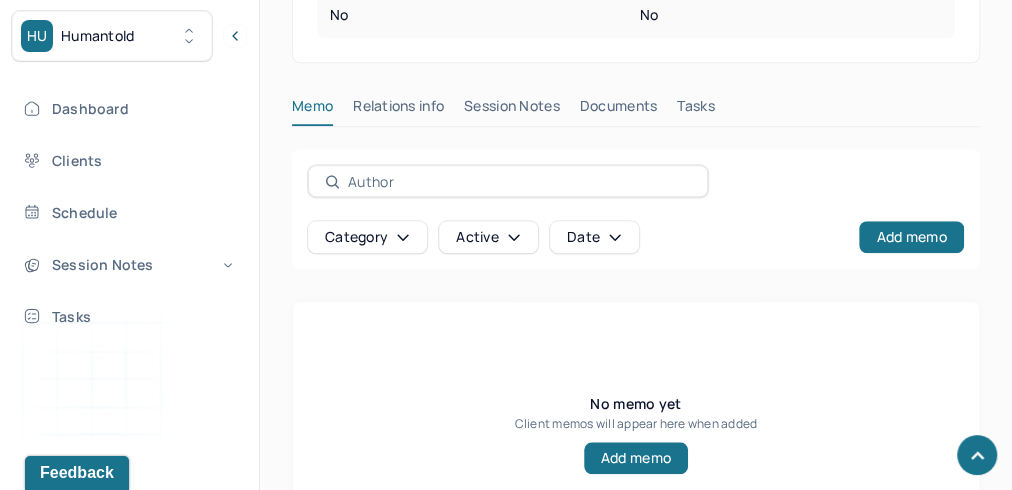click on "Documents" at bounding box center [619, 110] 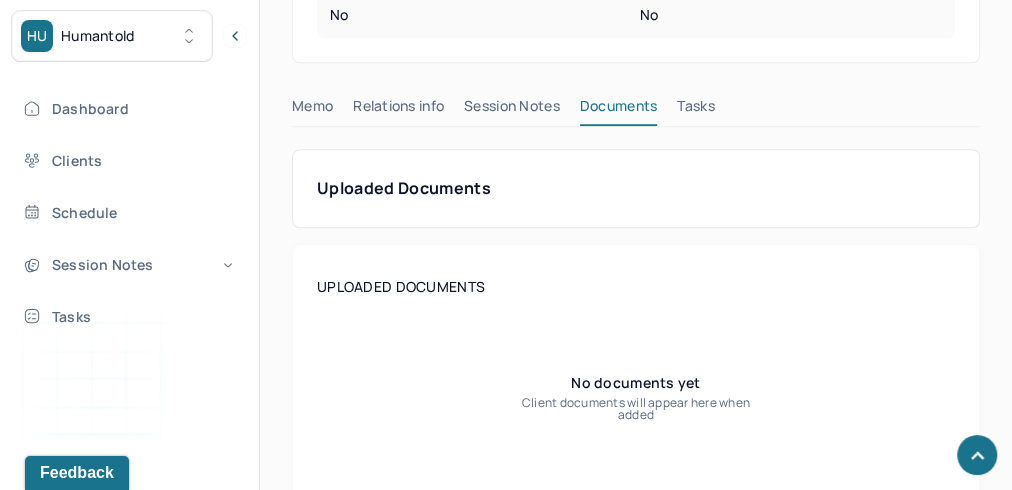 click on "Session Notes" at bounding box center (512, 110) 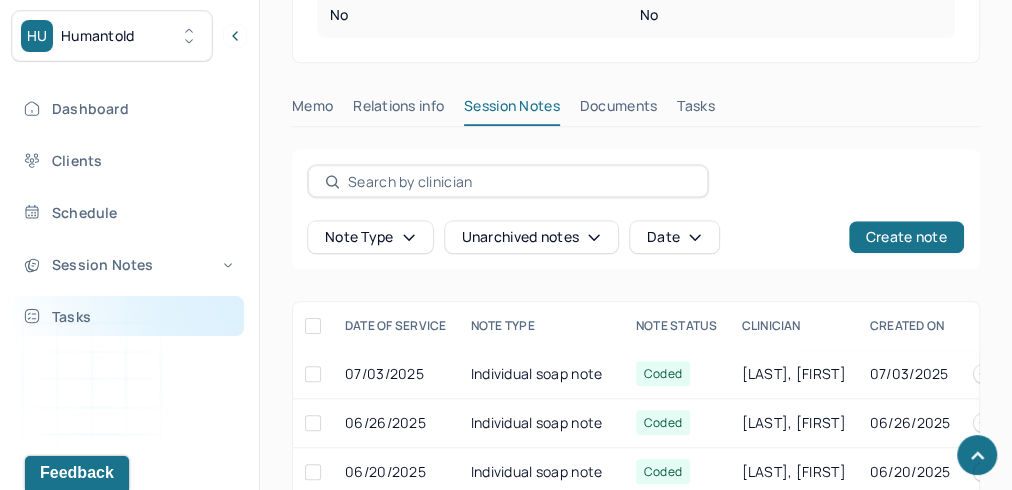 click on "Tasks" at bounding box center (128, 316) 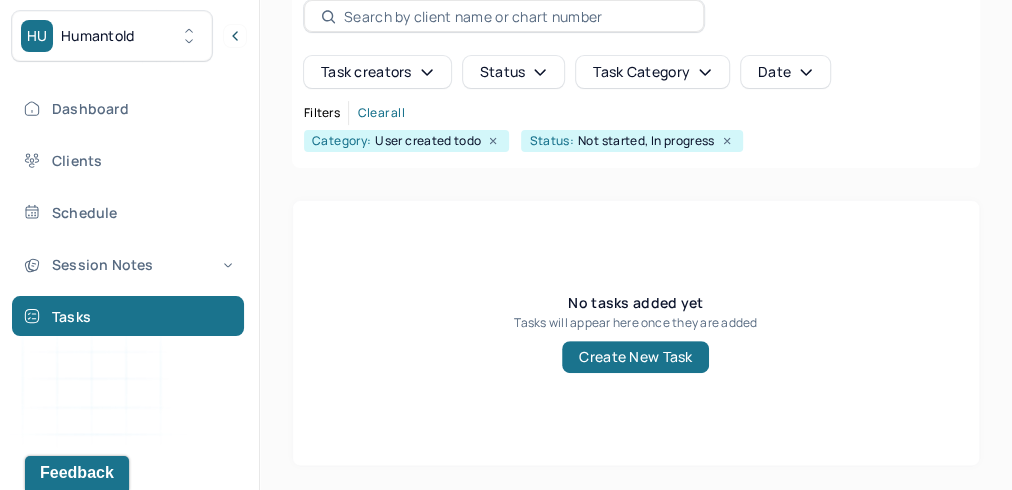 scroll, scrollTop: 208, scrollLeft: 0, axis: vertical 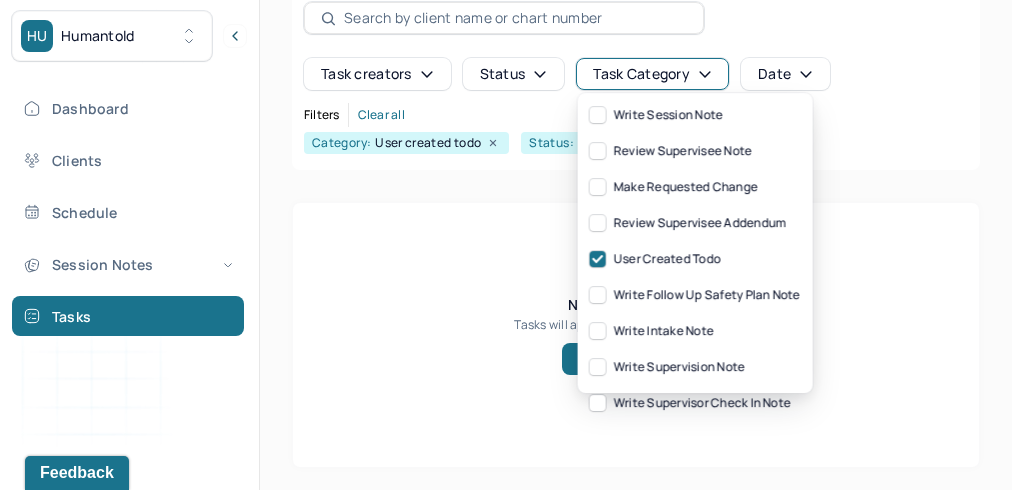 click on "Task category" at bounding box center [652, 74] 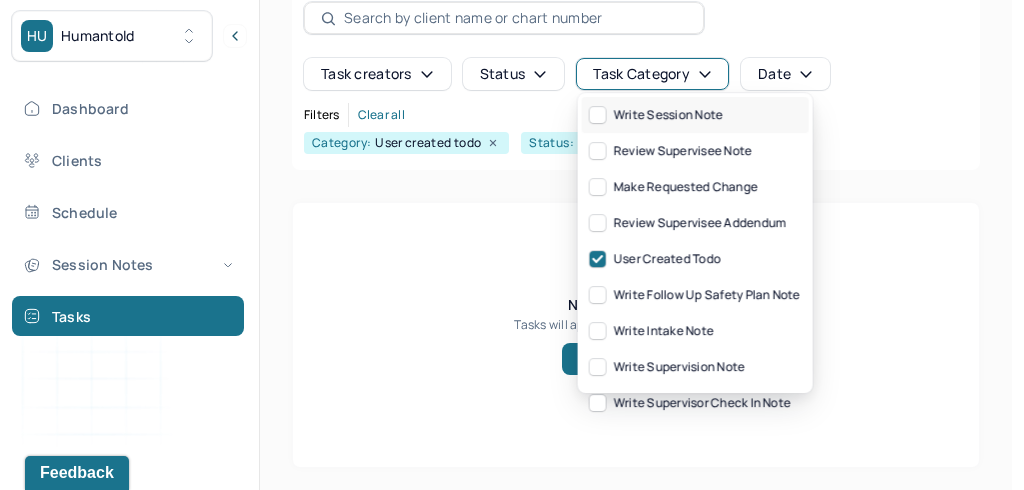 click on "write session note" at bounding box center (656, 115) 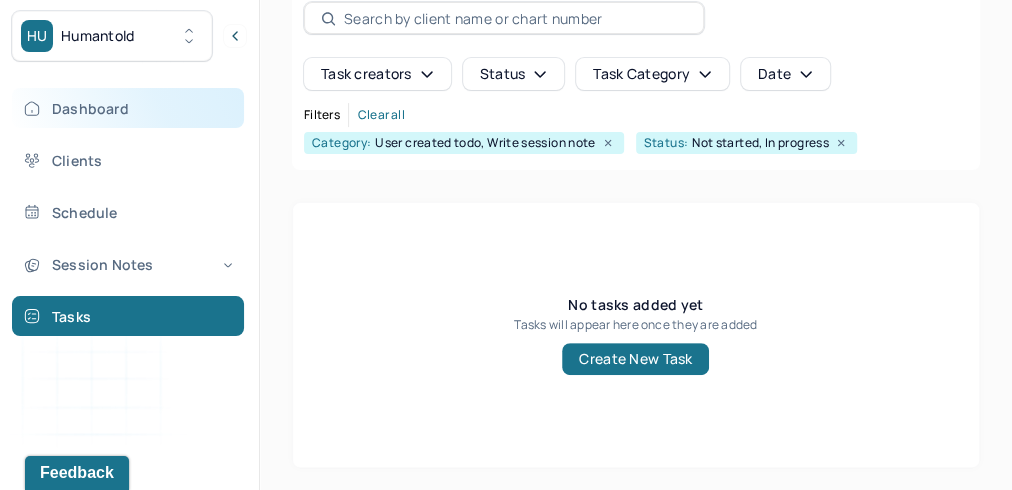 click on "Dashboard" at bounding box center [128, 108] 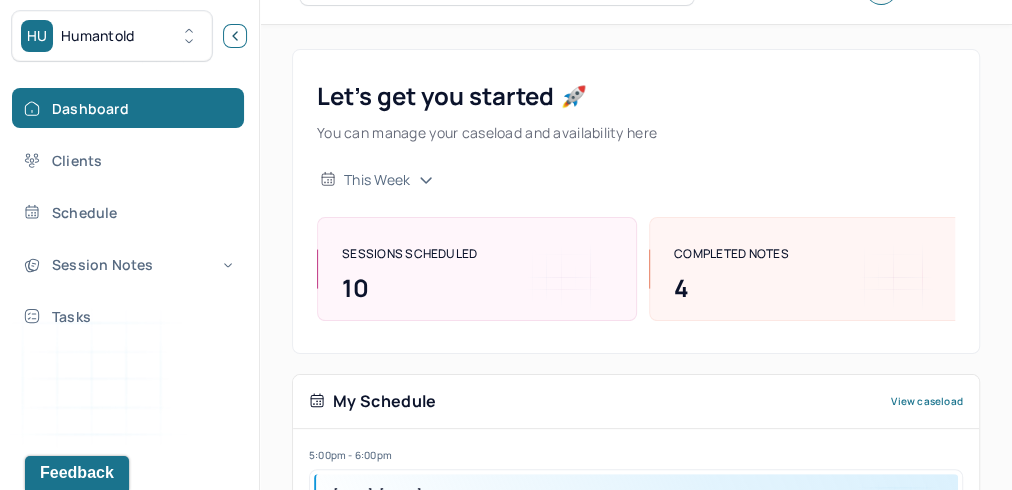 click at bounding box center (235, 36) 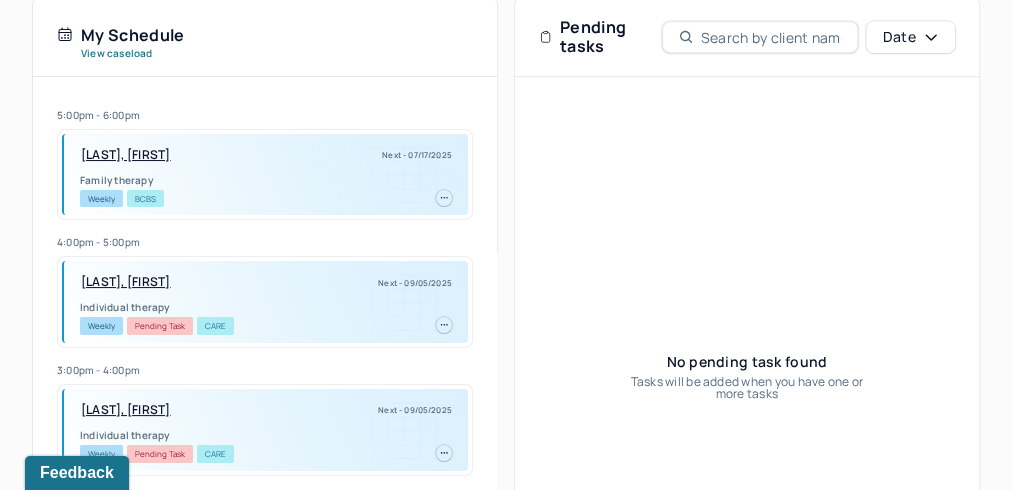 scroll, scrollTop: 498, scrollLeft: 0, axis: vertical 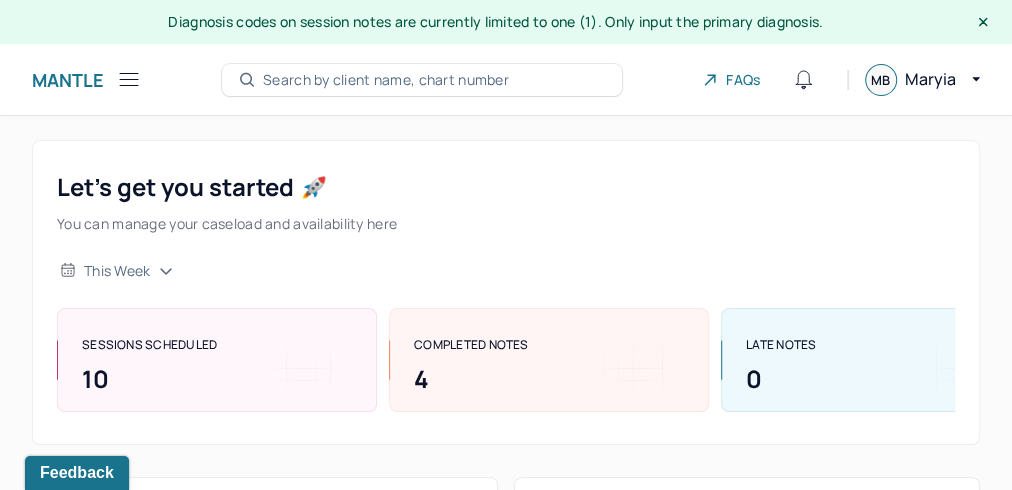 click 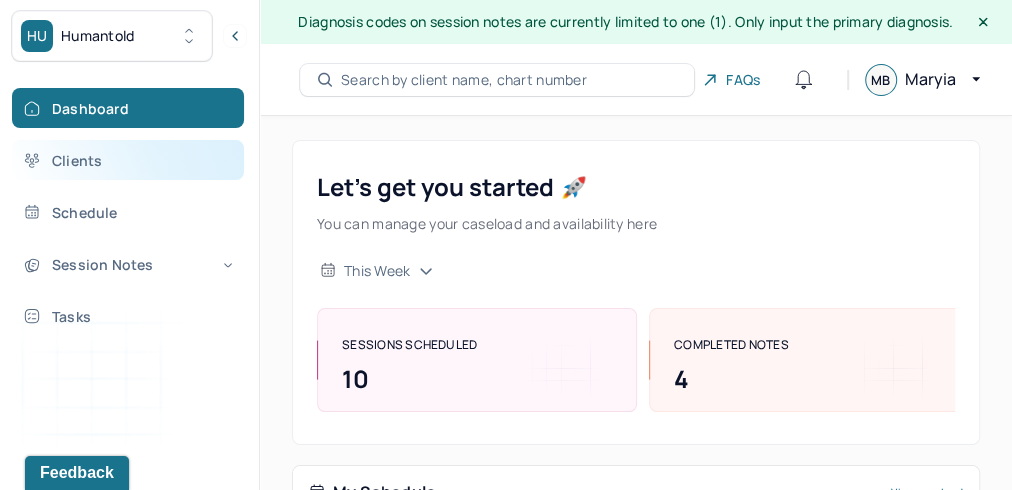 click on "Clients" at bounding box center (128, 160) 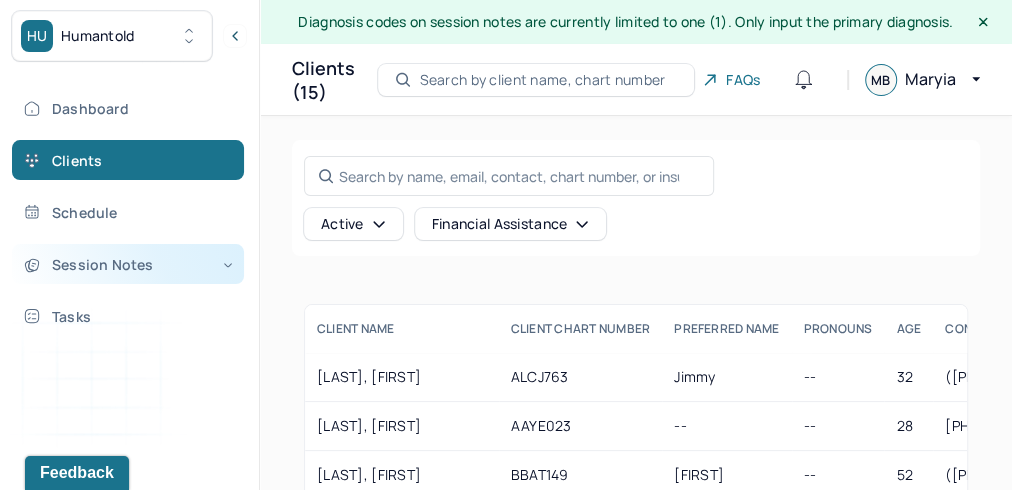 click on "Session Notes" at bounding box center (128, 264) 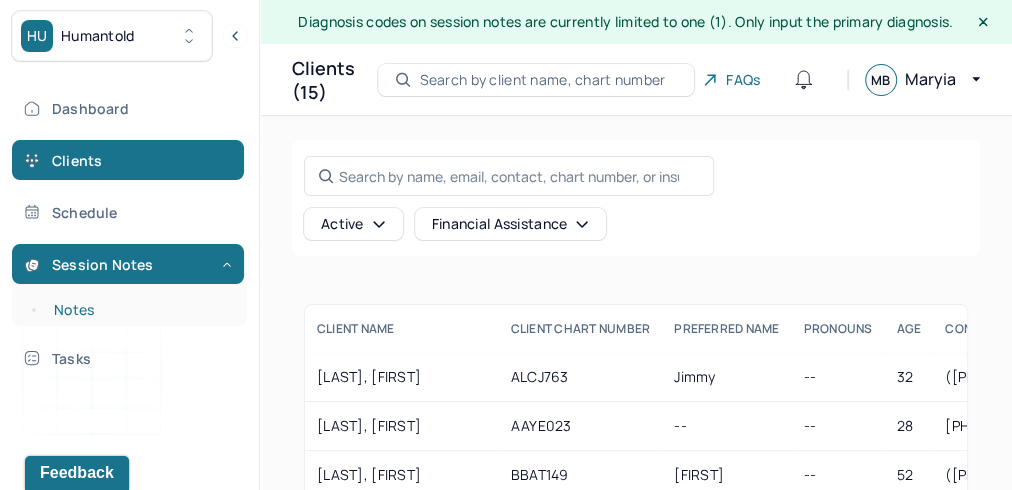 click on "Notes" at bounding box center [139, 310] 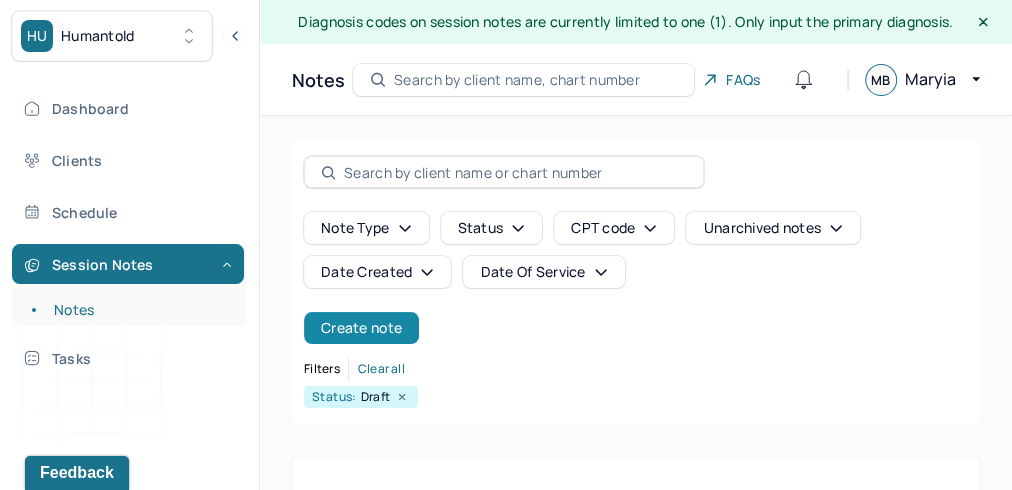 click on "Create note" at bounding box center (361, 328) 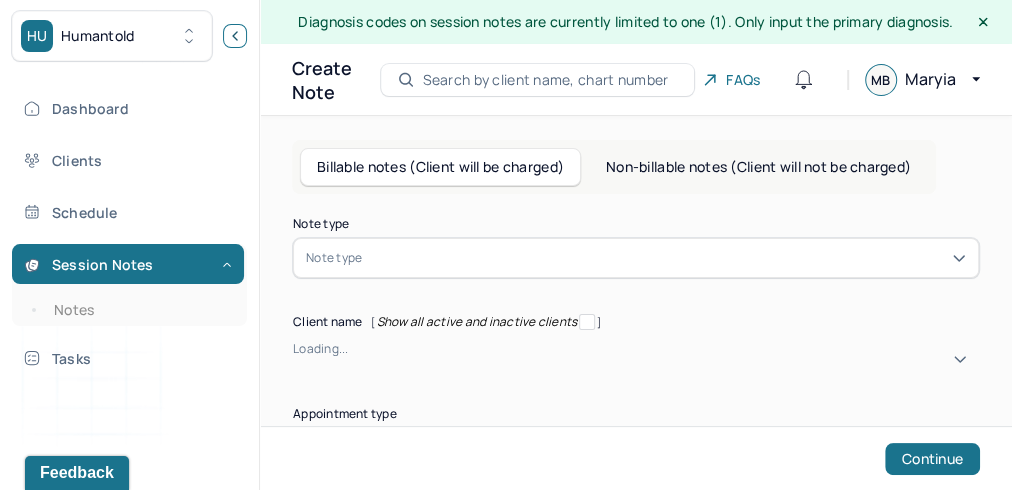 click at bounding box center (235, 36) 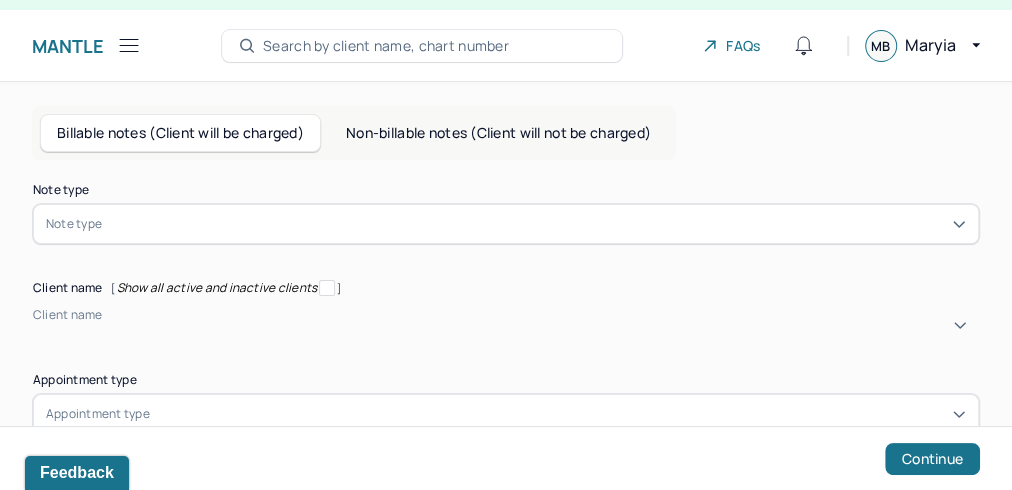 click on "Note type" at bounding box center (506, 224) 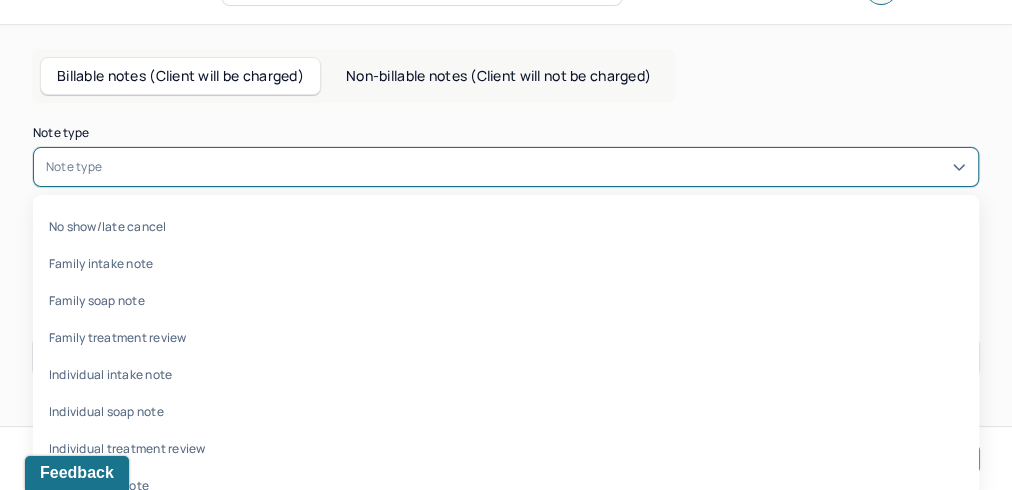 scroll, scrollTop: 104, scrollLeft: 0, axis: vertical 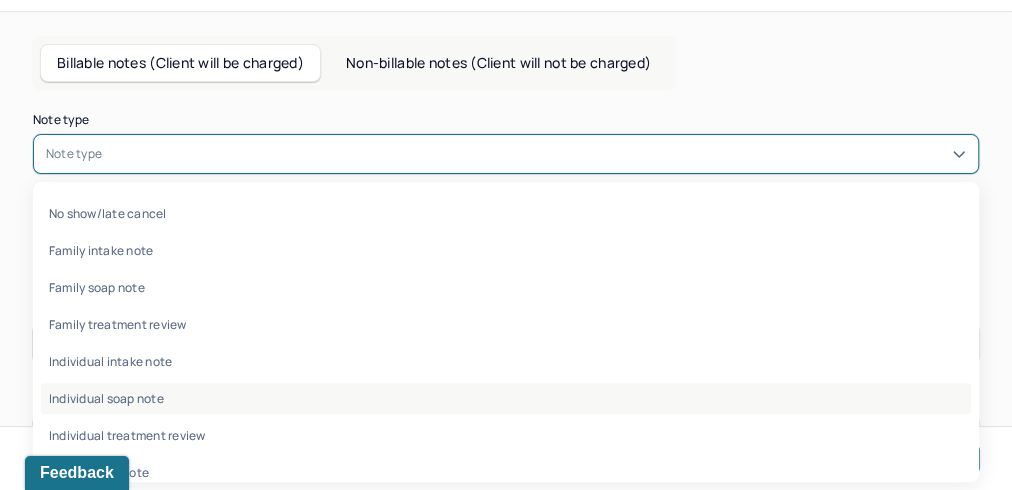 click on "Individual soap note" at bounding box center [506, 398] 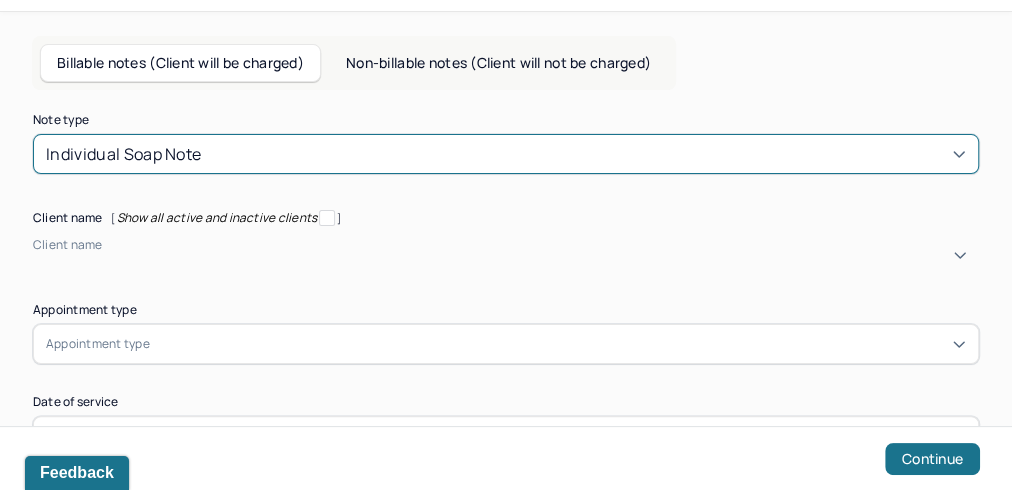 click at bounding box center (36, 262) 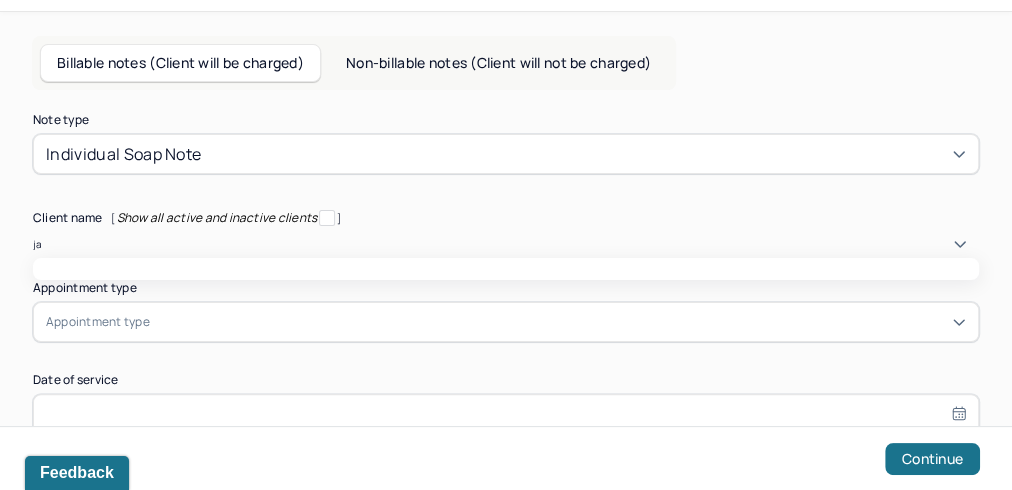 type on "jam" 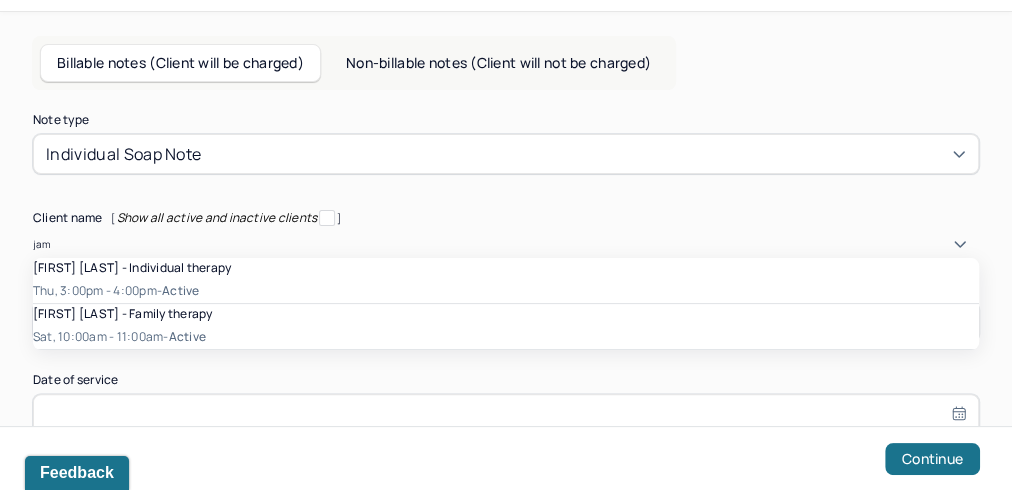 click on "[FIRST] [LAST] - Individual therapy" at bounding box center [132, 267] 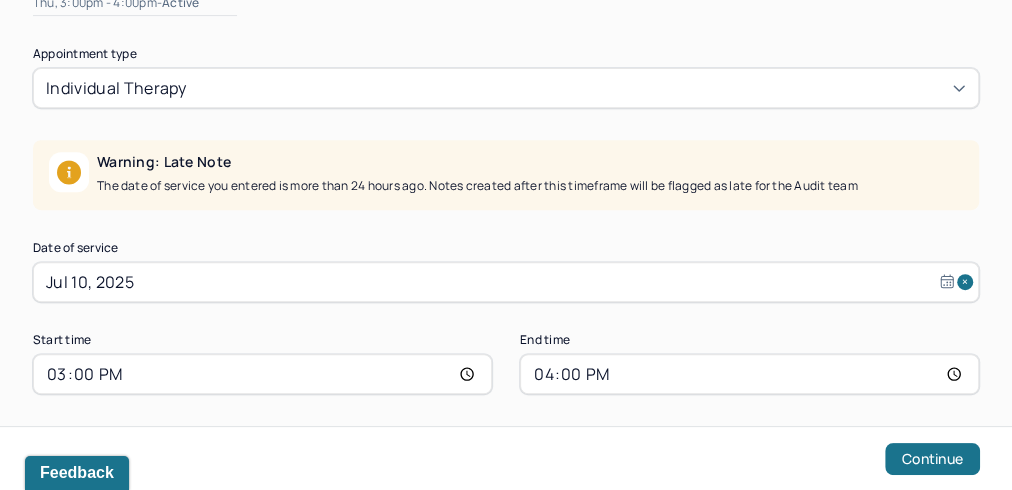 scroll, scrollTop: 381, scrollLeft: 0, axis: vertical 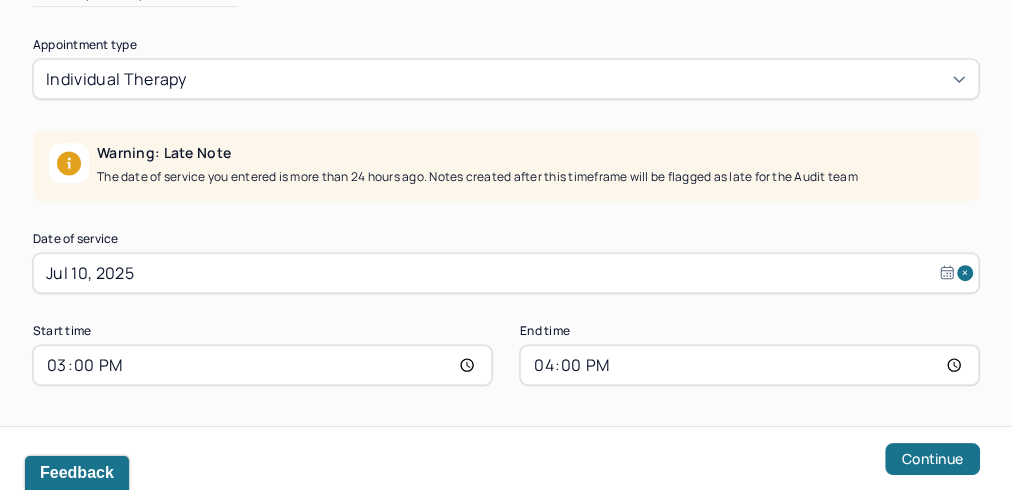 click on "Jul 10, 2025" at bounding box center [506, 273] 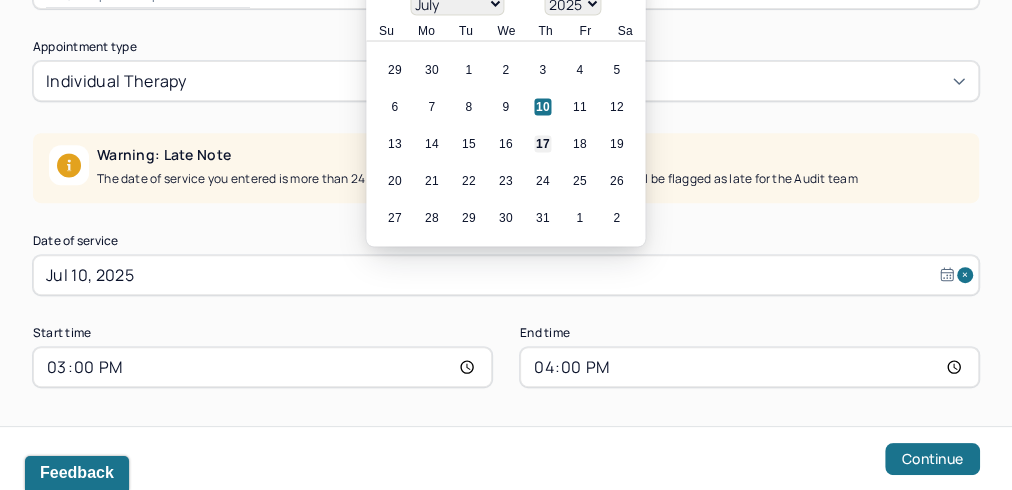 click on "17" at bounding box center (542, 144) 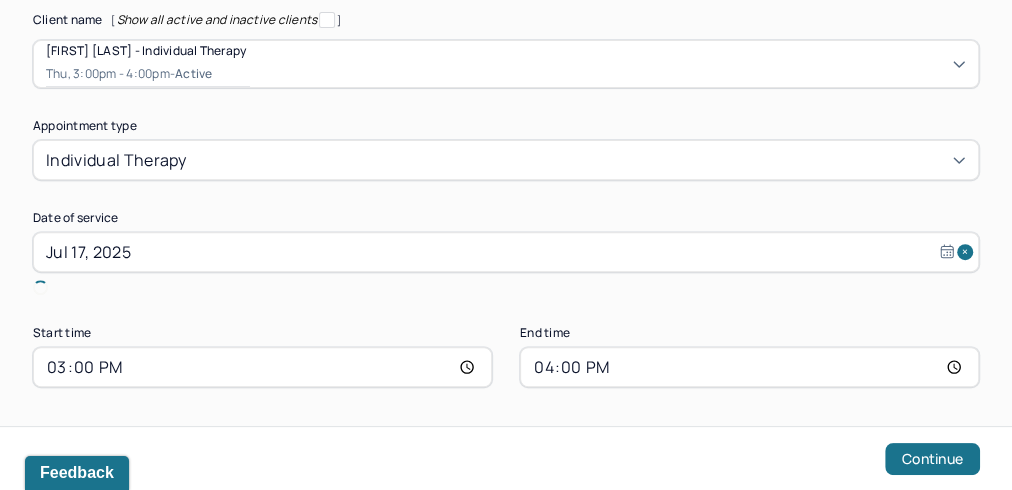 scroll, scrollTop: 280, scrollLeft: 0, axis: vertical 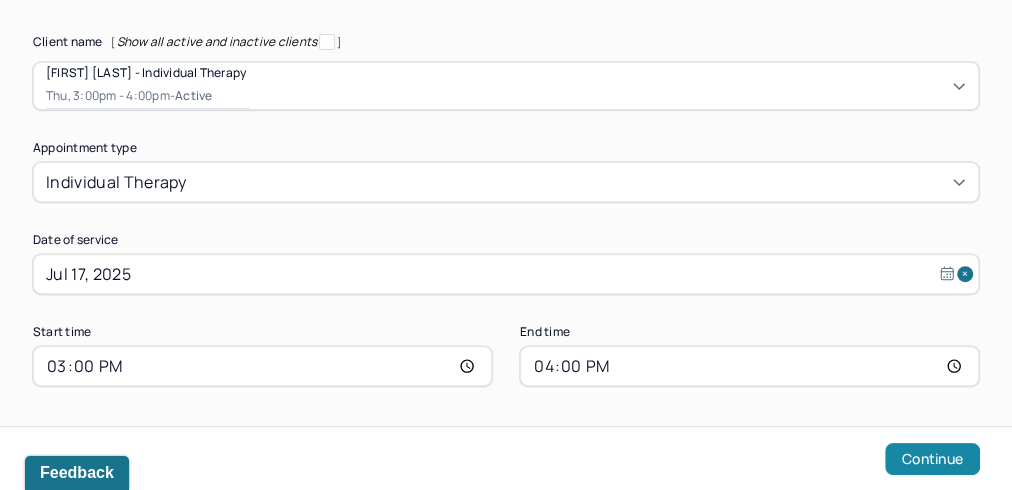 click on "Continue" at bounding box center (932, 459) 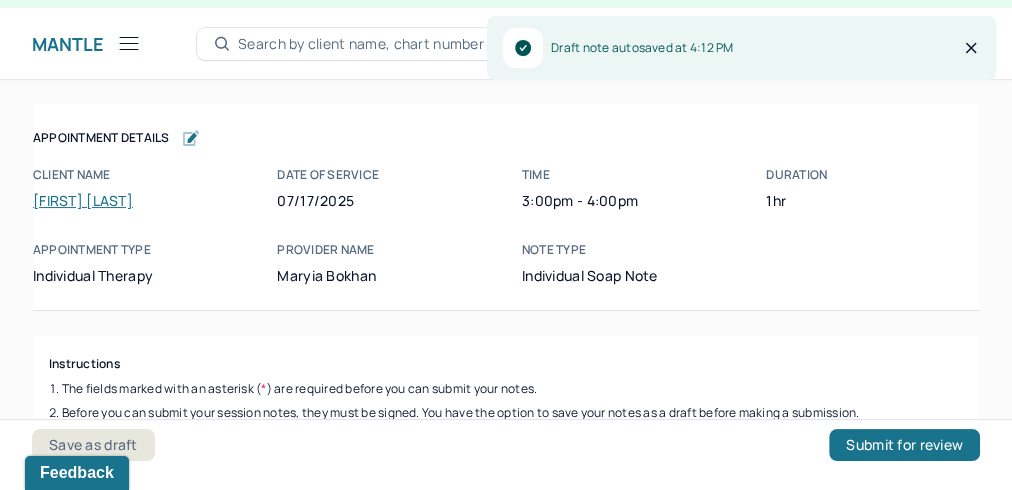 scroll, scrollTop: 36, scrollLeft: 0, axis: vertical 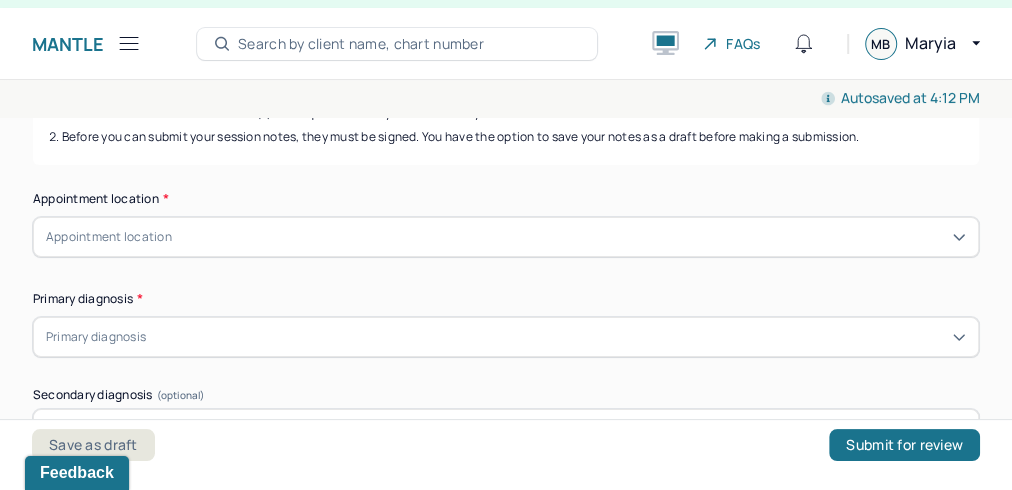 drag, startPoint x: 390, startPoint y: 296, endPoint x: 571, endPoint y: 289, distance: 181.13531 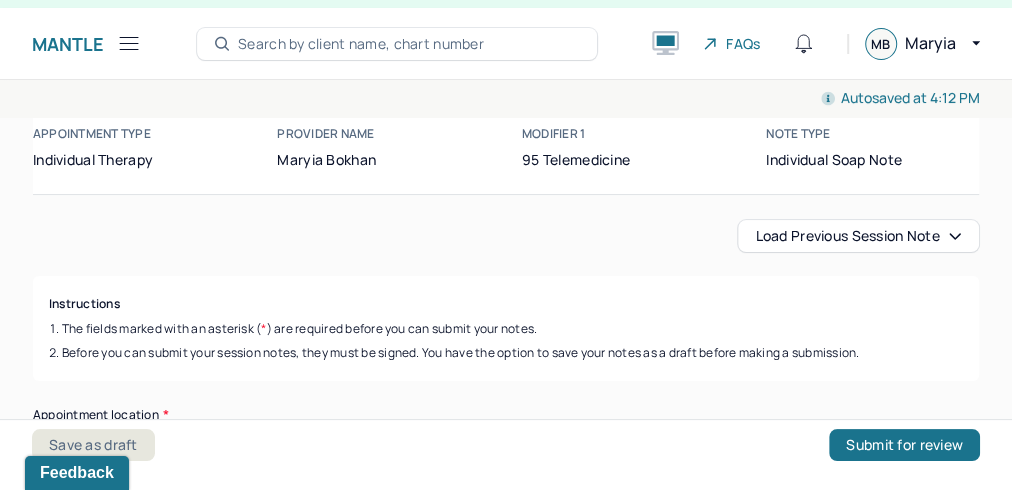 scroll, scrollTop: 106, scrollLeft: 0, axis: vertical 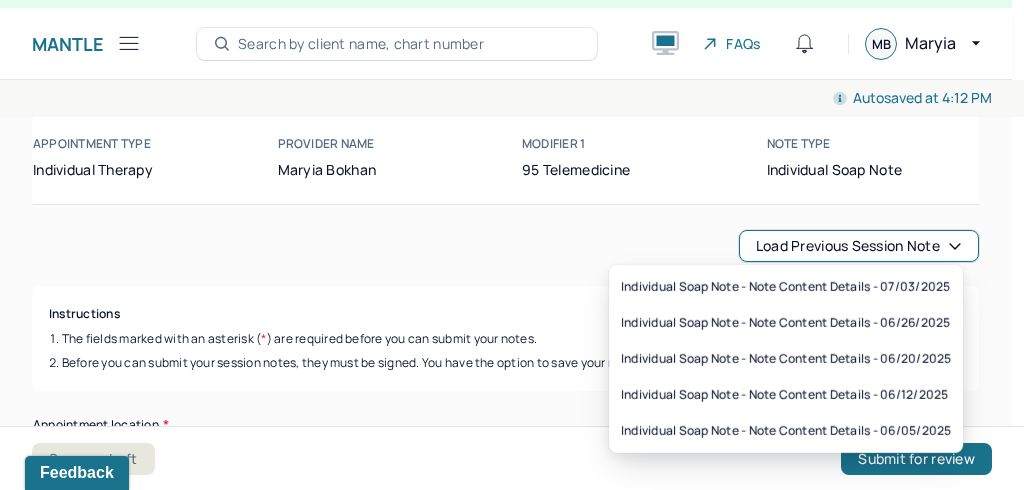 click on "Load previous session note" at bounding box center [859, 246] 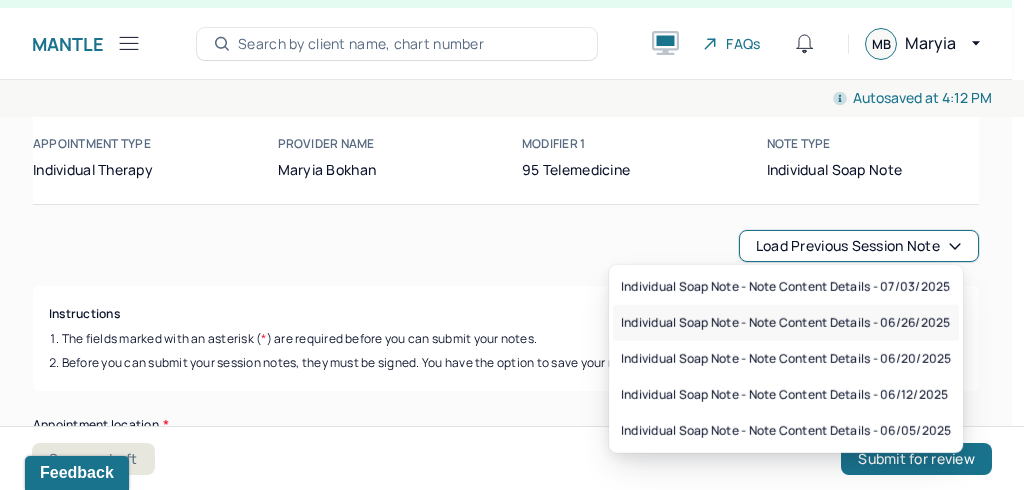 click on "Individual soap note   - Note content Details -   06/26/2025" at bounding box center (785, 323) 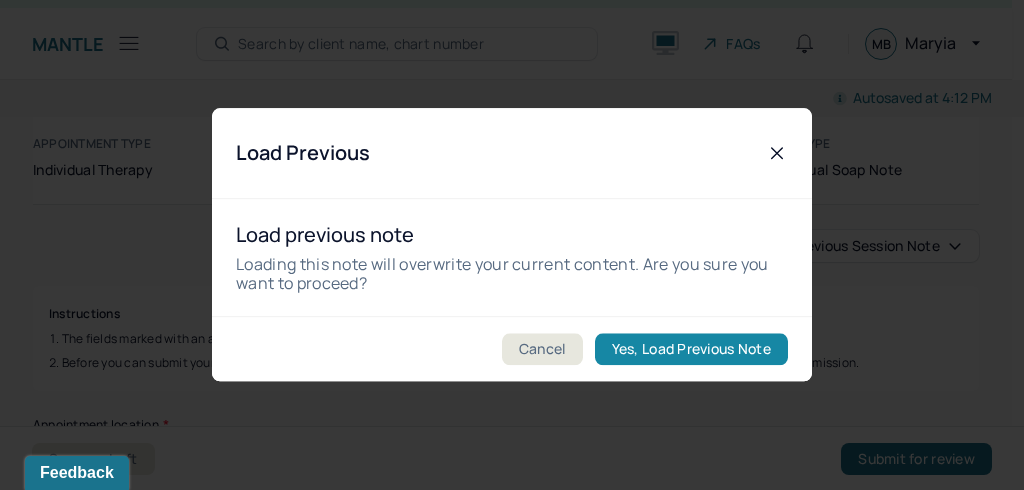 click on "Yes, Load Previous Note" at bounding box center (691, 350) 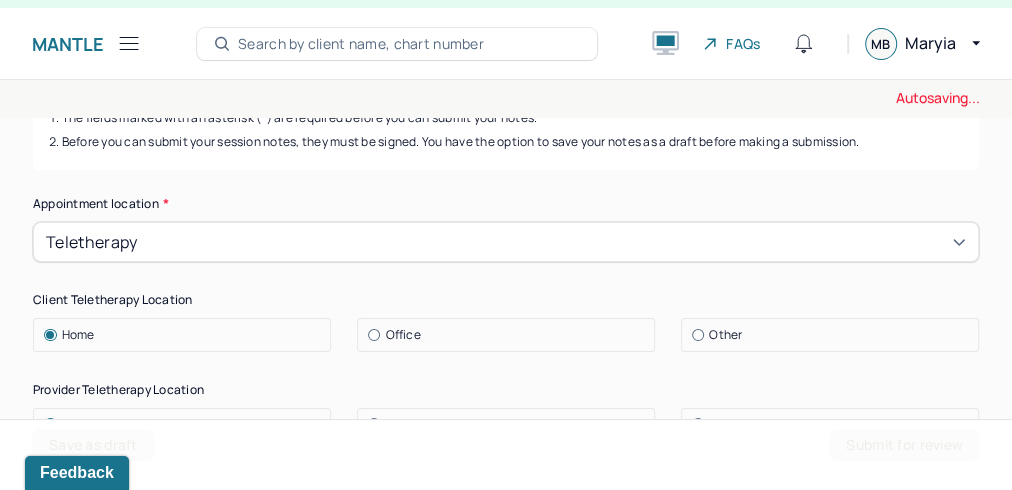 scroll, scrollTop: 328, scrollLeft: 0, axis: vertical 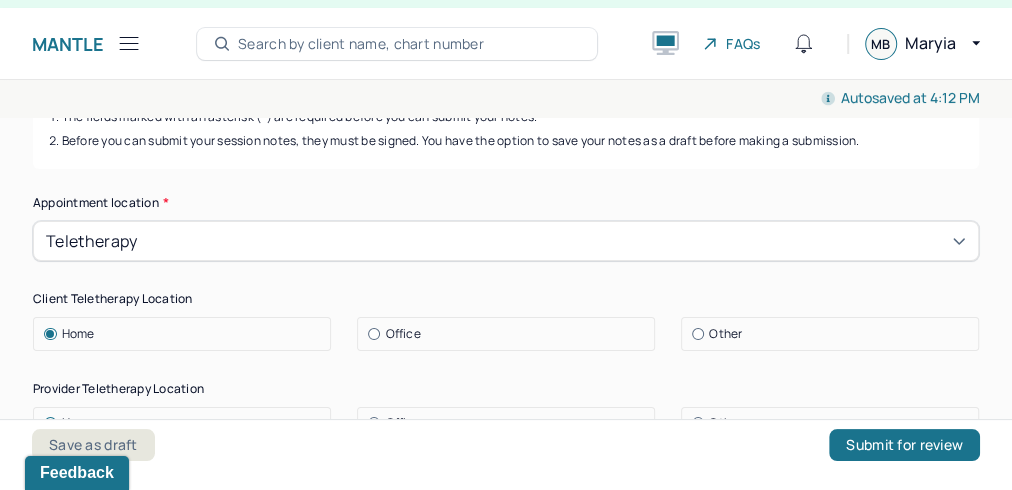 click at bounding box center [698, 334] 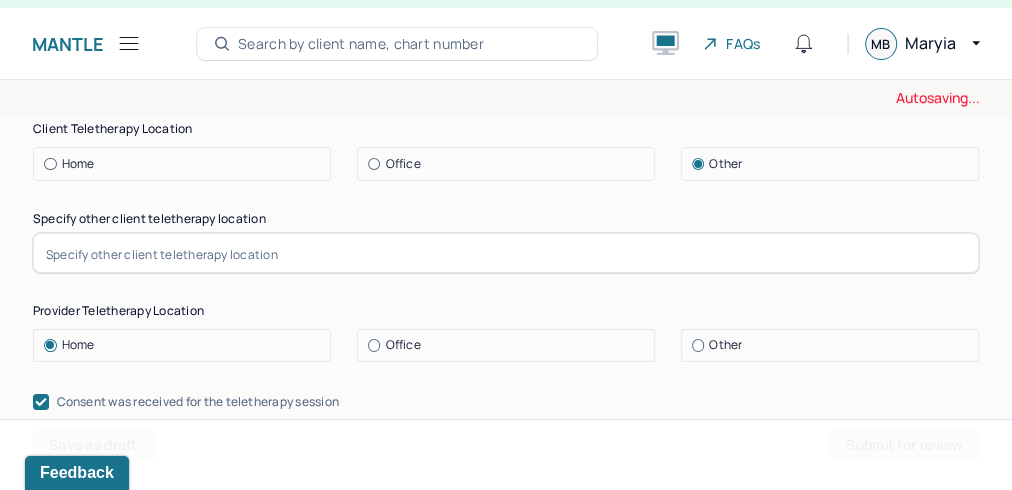 scroll, scrollTop: 508, scrollLeft: 0, axis: vertical 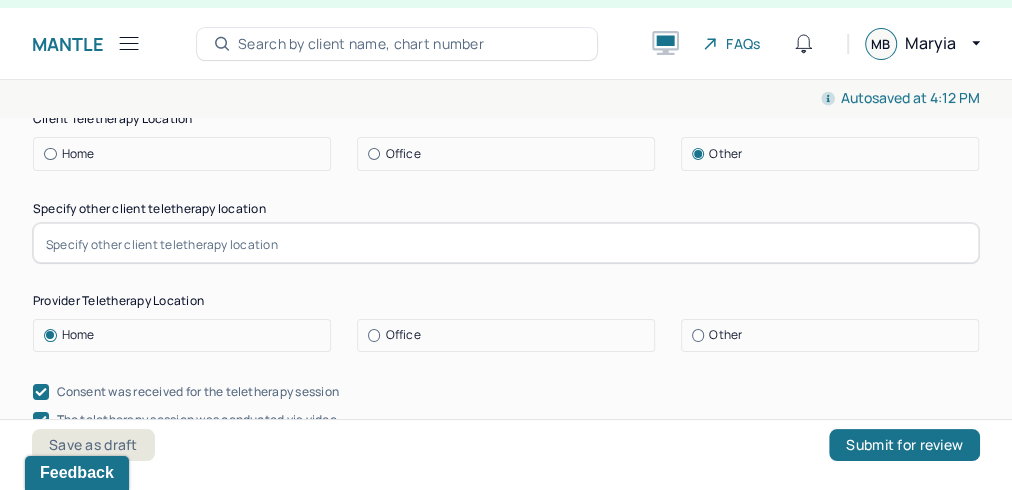 click at bounding box center (506, 243) 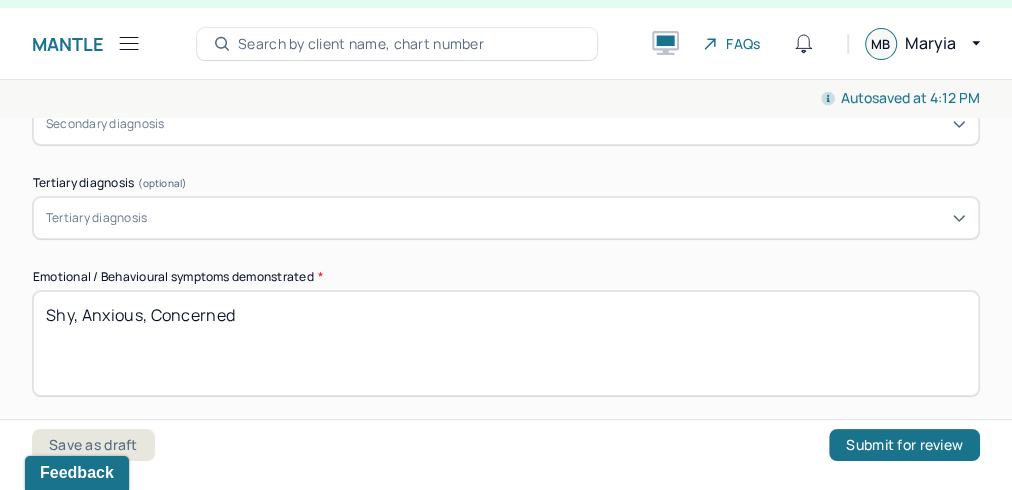 scroll, scrollTop: 1007, scrollLeft: 0, axis: vertical 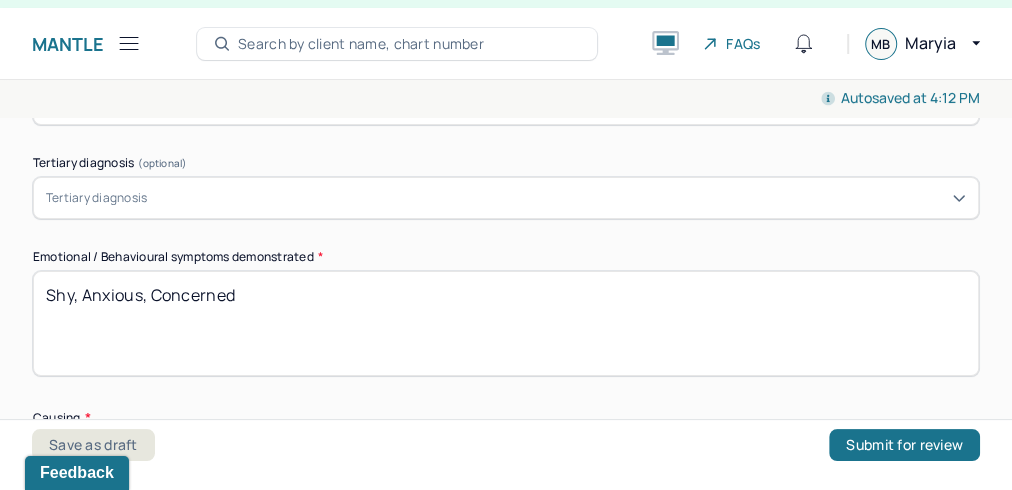 drag, startPoint x: 212, startPoint y: 286, endPoint x: 0, endPoint y: 260, distance: 213.5884 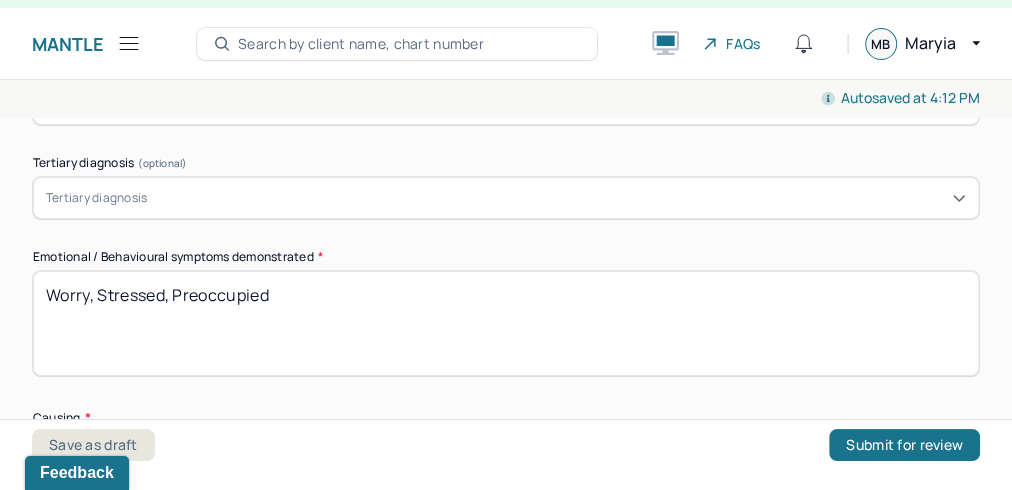 type on "Worry, Stressed, Preoccupied" 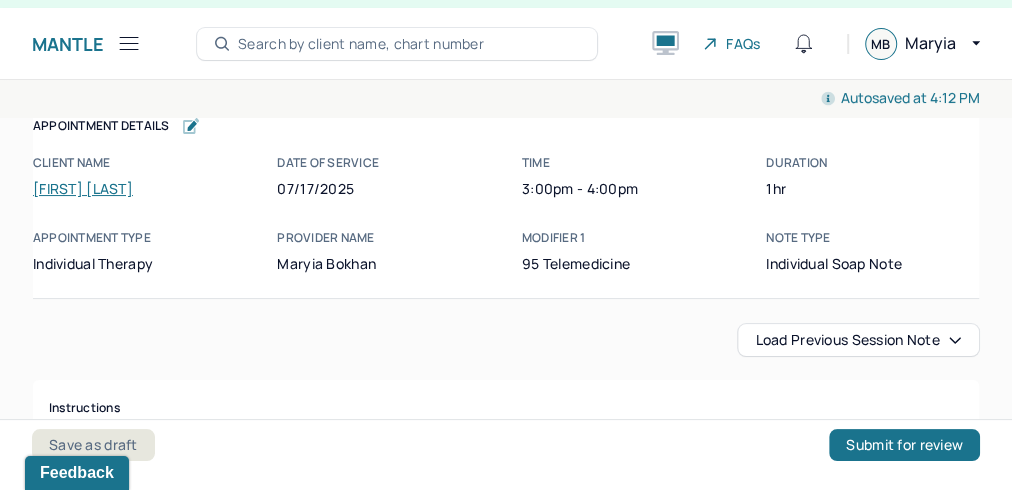 scroll, scrollTop: 0, scrollLeft: 0, axis: both 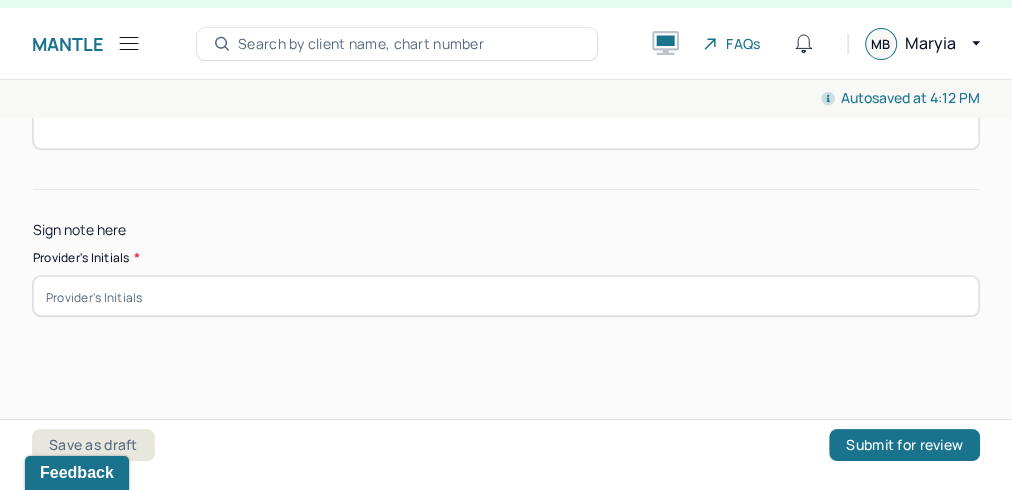 click at bounding box center [506, 296] 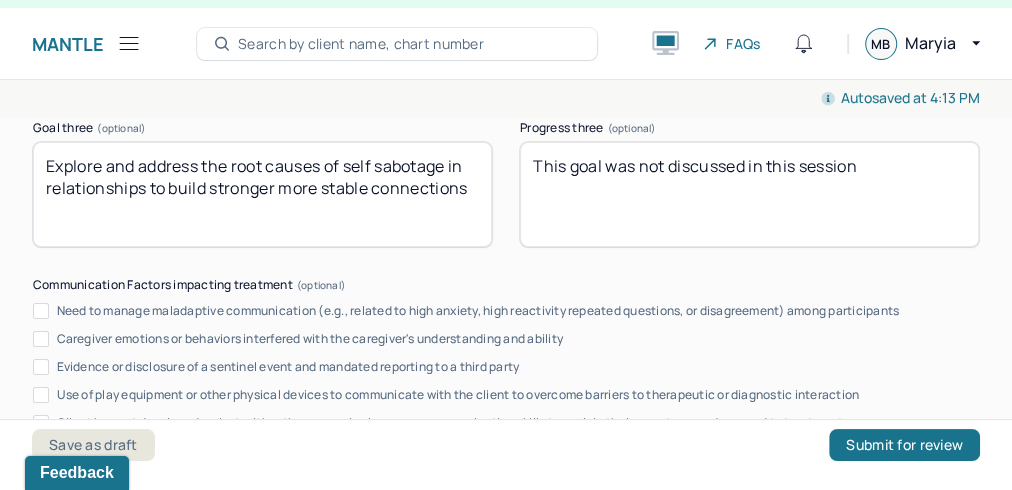 scroll, scrollTop: 3794, scrollLeft: 0, axis: vertical 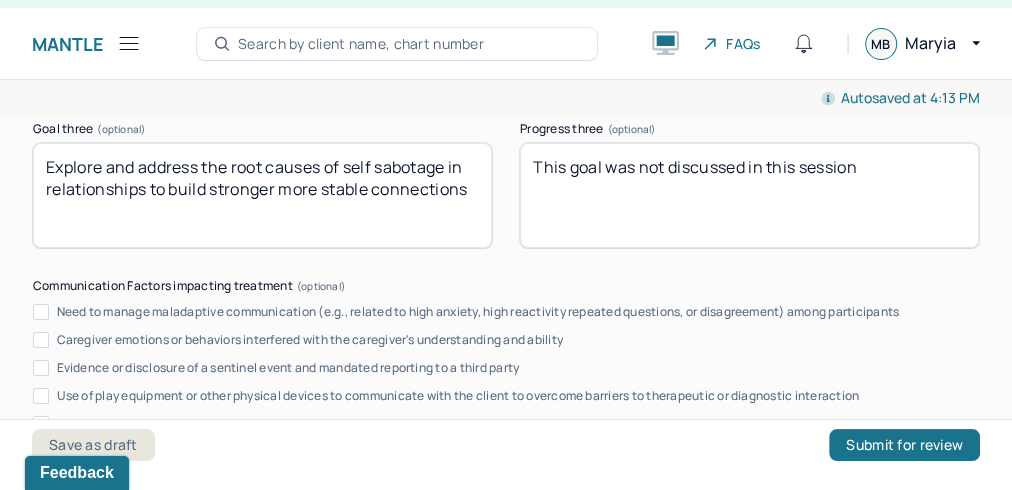 type on "MB" 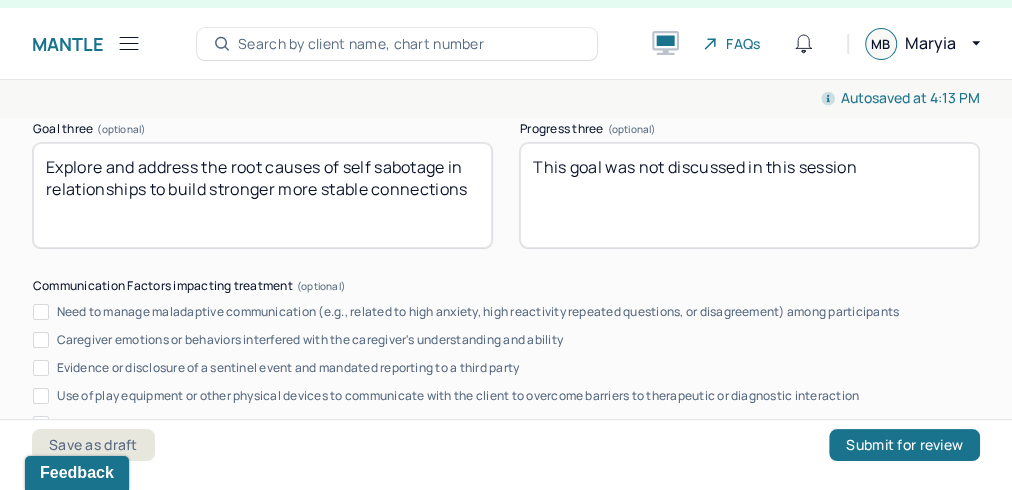 drag, startPoint x: 289, startPoint y: 364, endPoint x: 40, endPoint y: 333, distance: 250.9223 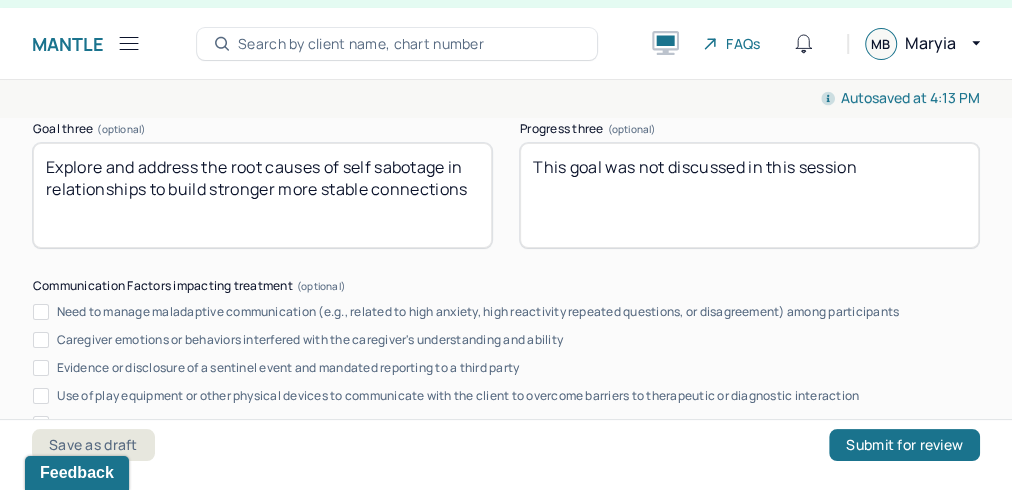 click on "Explore and address the root causes of self sabotage in relationships to build stronger more stable connections" at bounding box center [262, 195] 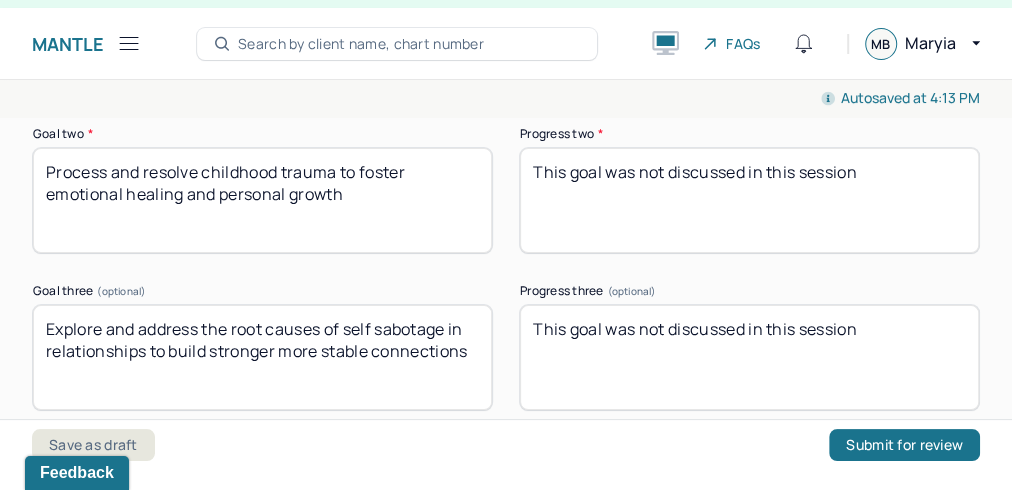 scroll, scrollTop: 3629, scrollLeft: 0, axis: vertical 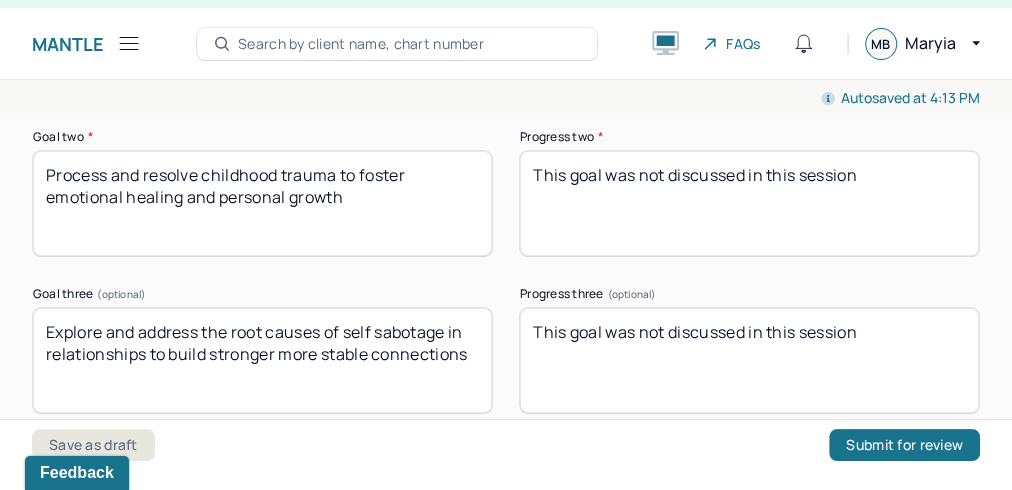 drag, startPoint x: 418, startPoint y: 218, endPoint x: 6, endPoint y: 175, distance: 414.23785 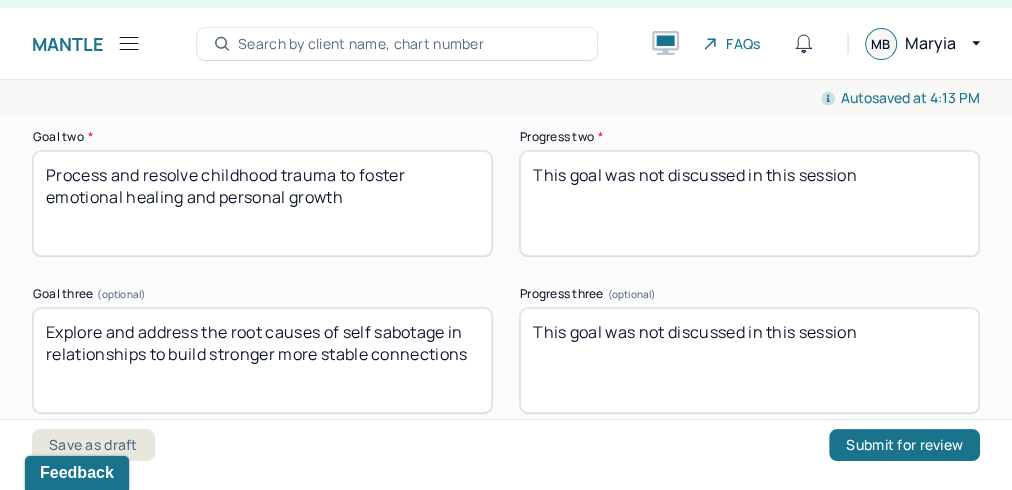 click on "Autosaved at 4:13 PM Appointment Details     Client name [FIRST] [LAST] Date of service 07/17/2025 Time 3:00pm - 4:00pm Duration 1hr Appointment type individual therapy Provider name [FIRST] [LAST] Modifier 1 95 Telemedicine Note type Individual soap note Appointment Details     Client name [FIRST] [LAST] Date of service 07/17/2025 Time 3:00pm - 4:00pm Duration 1hr Appointment type individual therapy Provider name [FIRST] [LAST] Modifier 1 95 Telemedicine Note type Individual soap note   Load previous session note   Instructions The fields marked with an asterisk ( * ) are required before you can submit your notes. Before you can submit your session notes, they must be signed. You have the option to save your notes as a draft before making a submission. Appointment location * Teletherapy Client Teletherapy Location Home Office Other Specify other client teletherapy location Patient's parked car Provider Teletherapy Location Home Office Other Consent was received for the teletherapy session Primary diagnosis * * * *" at bounding box center (506, 285) 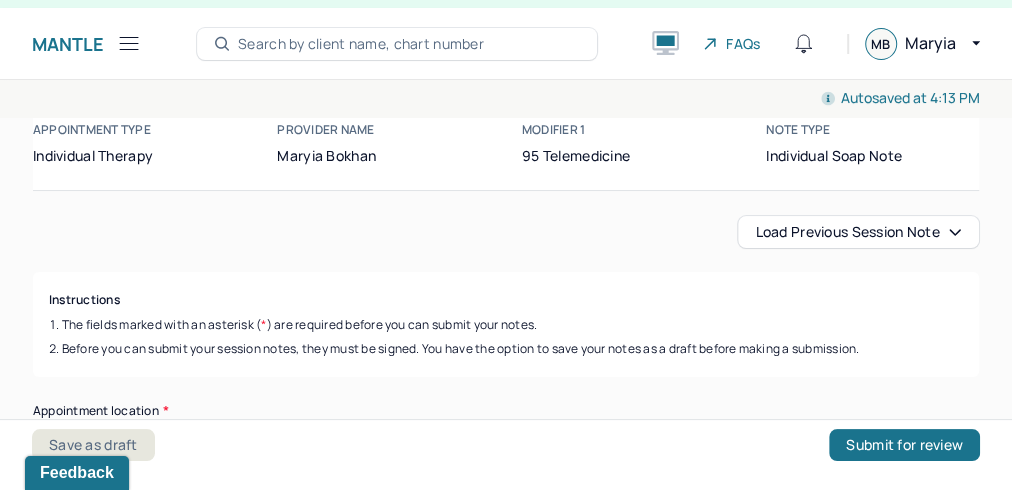 scroll, scrollTop: 0, scrollLeft: 0, axis: both 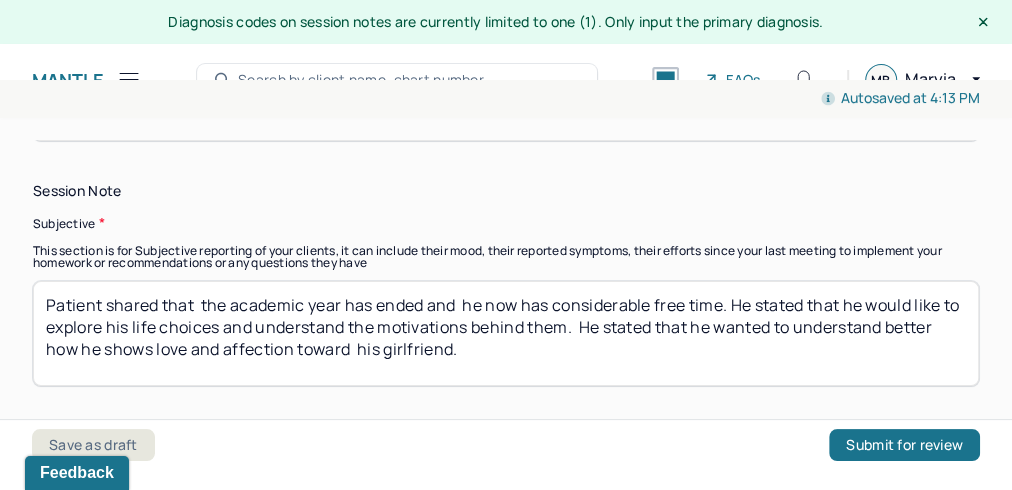 drag, startPoint x: 887, startPoint y: 326, endPoint x: 0, endPoint y: 274, distance: 888.52295 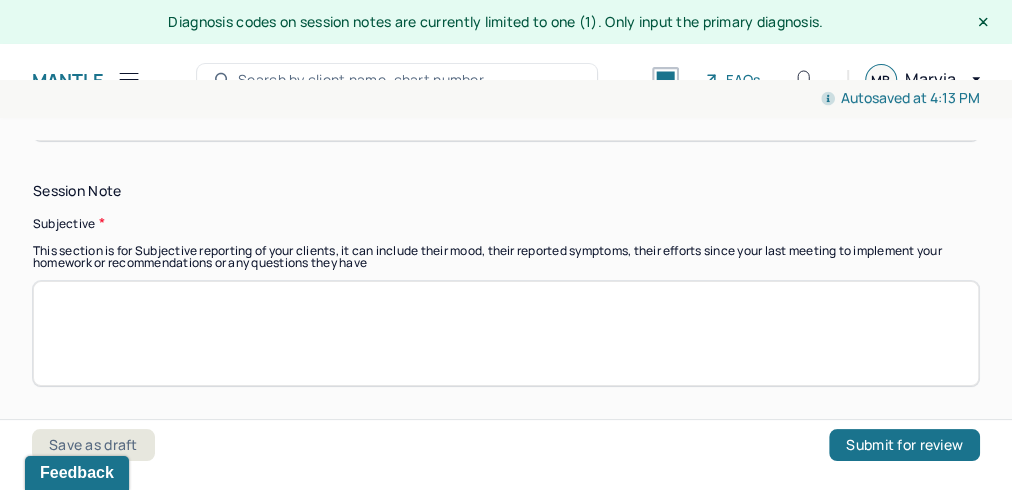paste on "The patient reported feeling  frustrated due to work related stress. He shared that he has begun adopting  new approaches to teaching his classes. He also  stated that the topic of having a family causes stress, and he wanted to address this in the session." 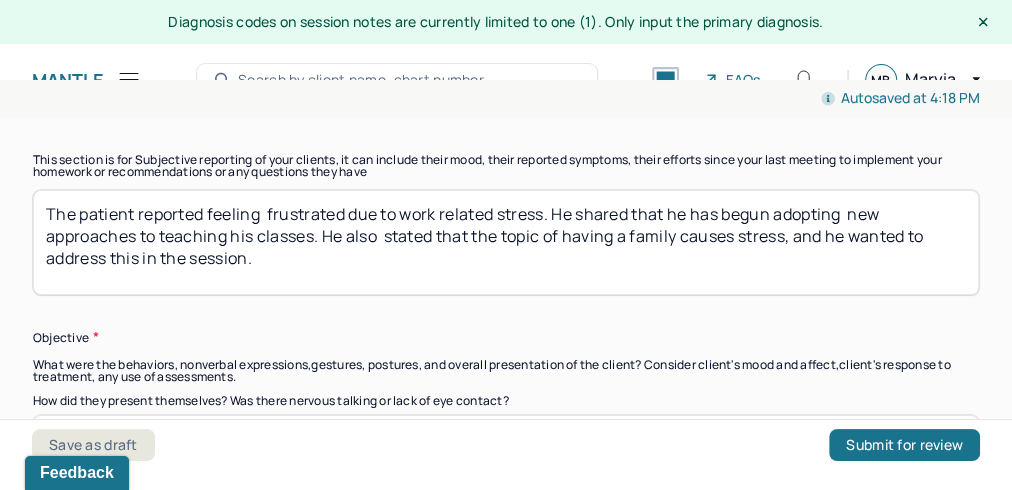 scroll, scrollTop: 1569, scrollLeft: 0, axis: vertical 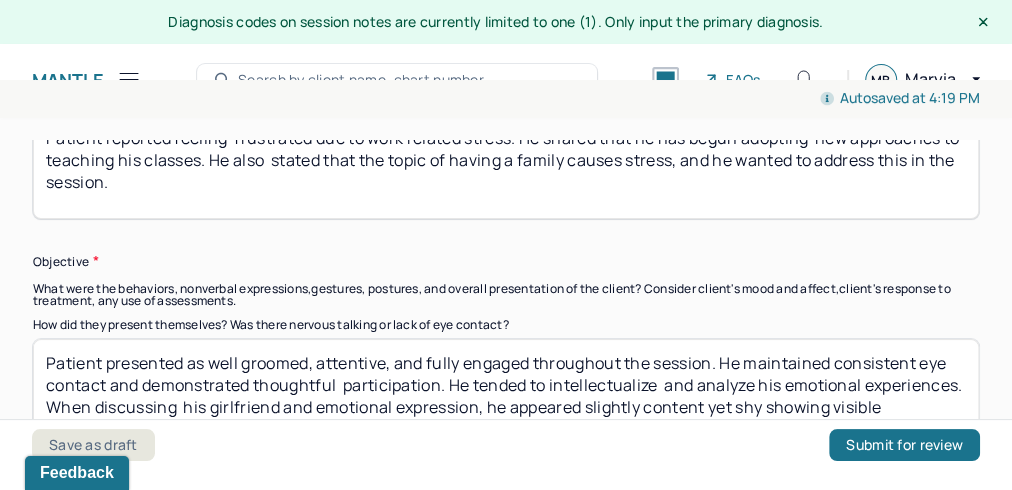 type on "Patient reported feeling  frustrated due to work related stress. He shared that he has begun adopting  new approaches to teaching his classes. He also  stated that the topic of having a family causes stress, and he wanted to address this in the session." 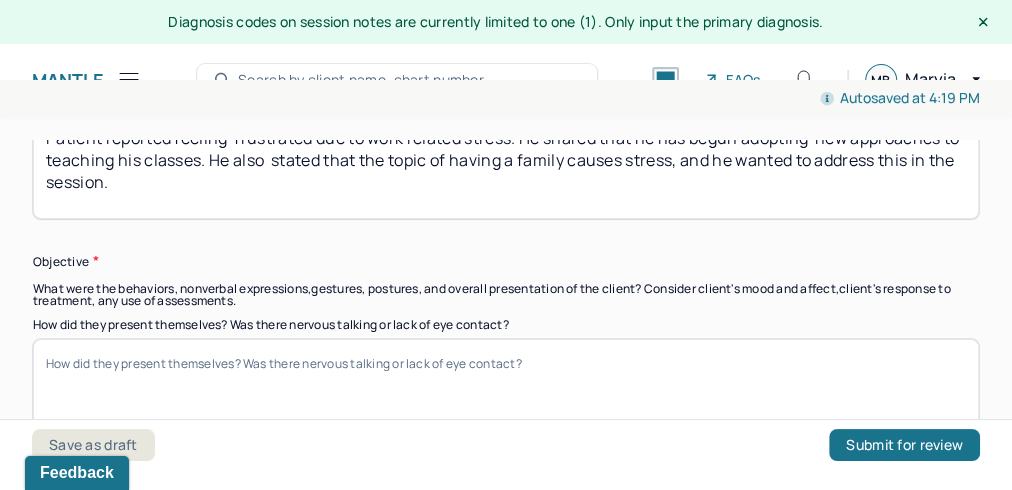 paste on "Patient appeared appropriately dressed, well groomed, and attentive. He was engaged in the session and expressed wish  to find positives in his  current work situation. He explored his feelings about  working with children and indicated an interest in  continuing to reflect on this topic." 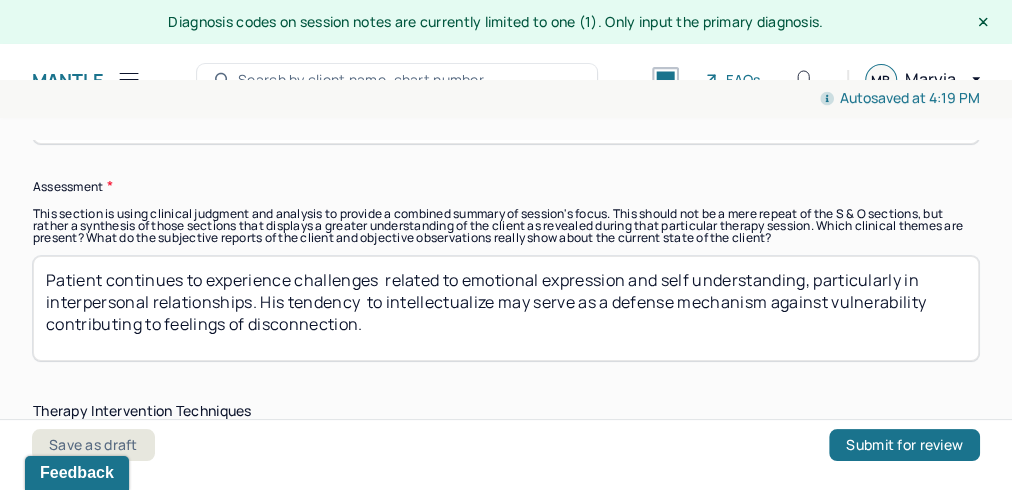scroll, scrollTop: 2029, scrollLeft: 0, axis: vertical 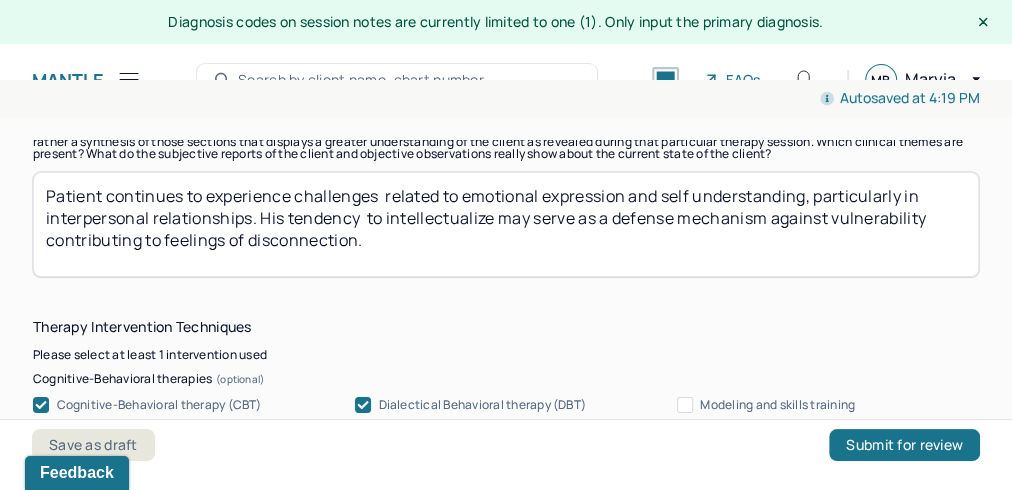 type on "Patient appeared appropriately dressed, well groomed, and attentive. He was engaged in the session and expressed wish  to find positives in his  current work situation. He explored his feelings about  working with children and indicated an interest in  continuing to reflect on this topic." 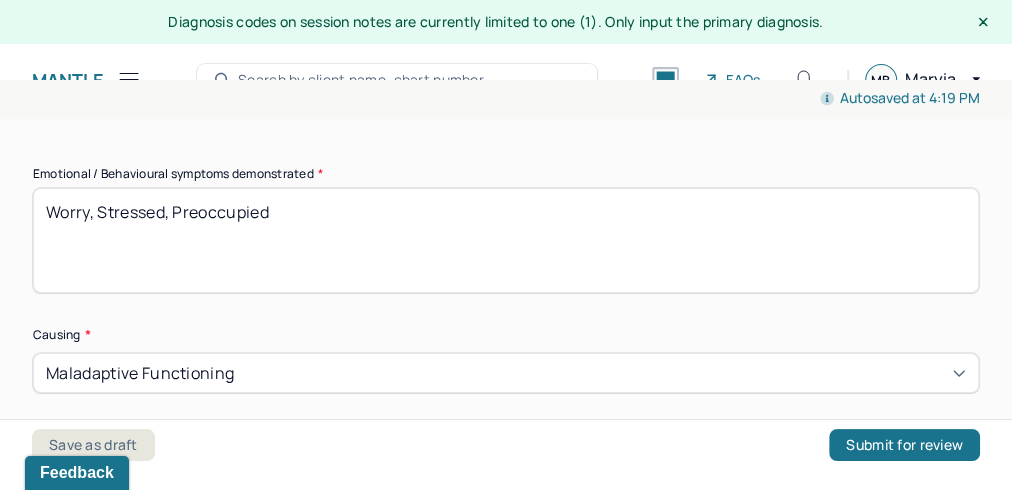 scroll, scrollTop: 474, scrollLeft: 0, axis: vertical 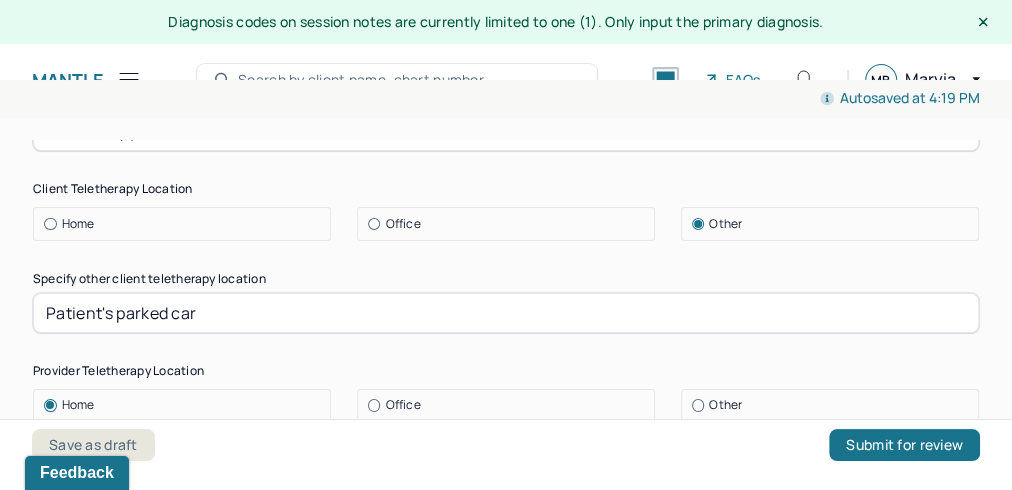 drag, startPoint x: 732, startPoint y: 208, endPoint x: 218, endPoint y: 438, distance: 563.1128 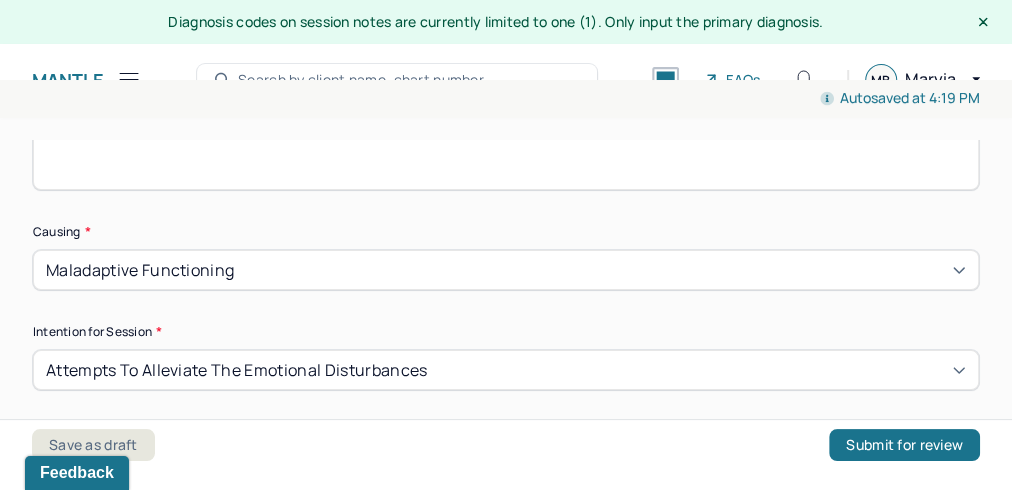 scroll, scrollTop: 1264, scrollLeft: 0, axis: vertical 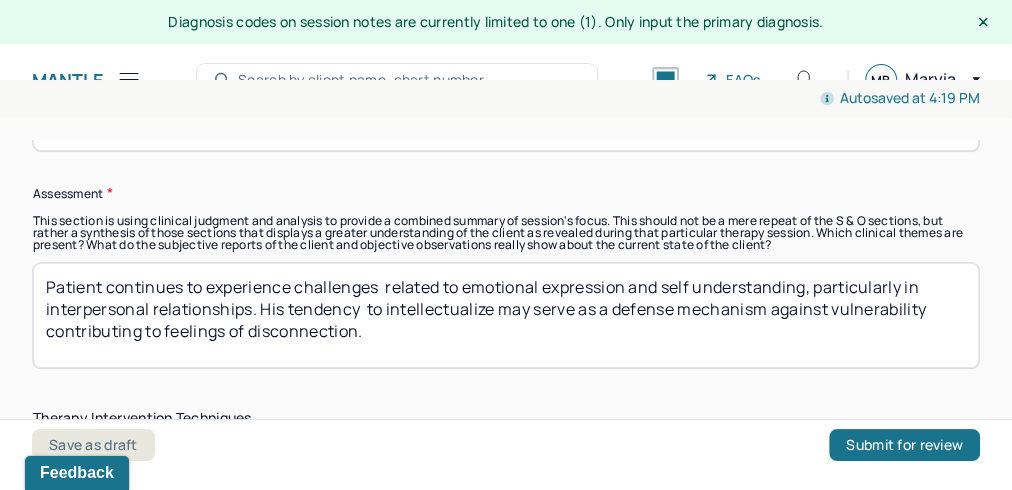 click on "Patient continues to experience challenges  related to emotional expression and self understanding, particularly in interpersonal relationships. His tendency  to intellectualize may serve as a defense mechanism against vulnerability contributing to feelings of disconnection." at bounding box center (506, 315) 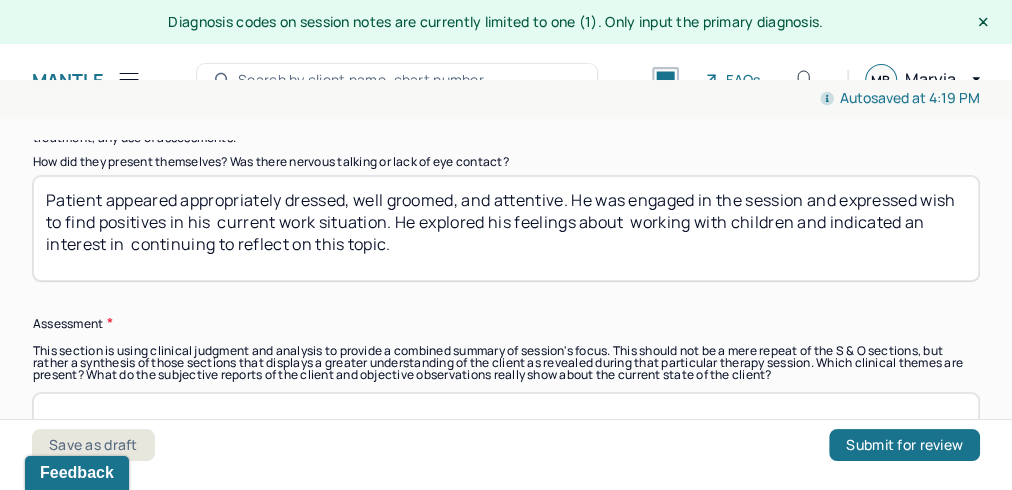 scroll, scrollTop: 1806, scrollLeft: 0, axis: vertical 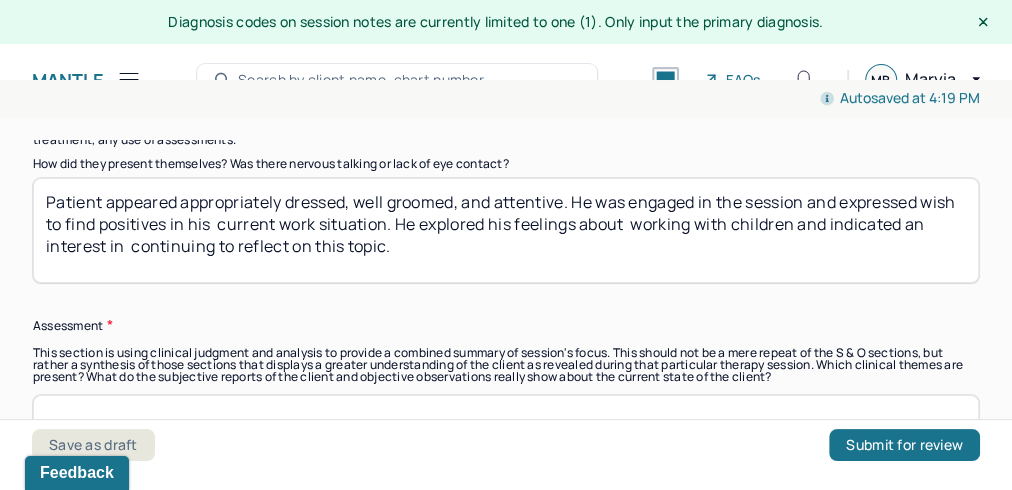 type 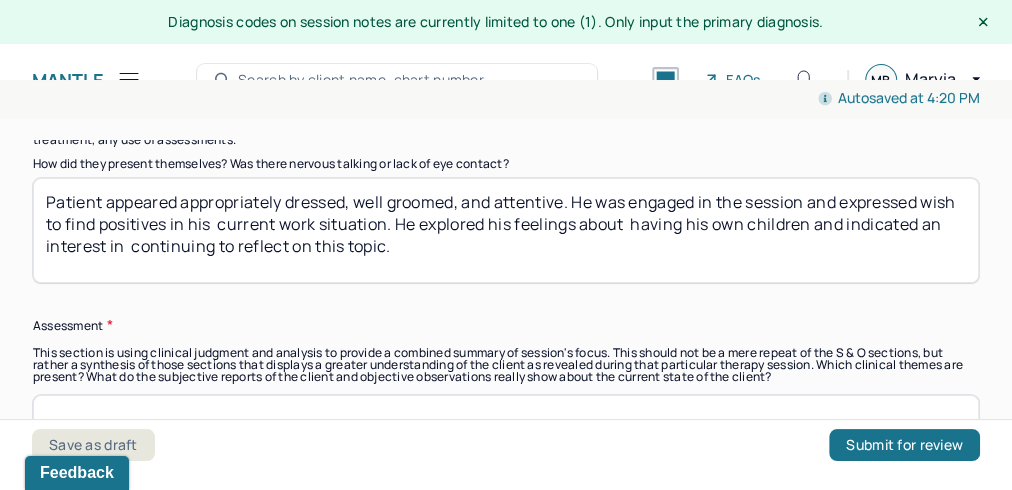 click on "Patient appeared appropriately dressed, well groomed, and attentive. He was engaged in the session and expressed wish  to find positives in his  current work situation. He explored his feelings about  having his own children and indicated an interest in  continuing to reflect on this topic." at bounding box center [506, 230] 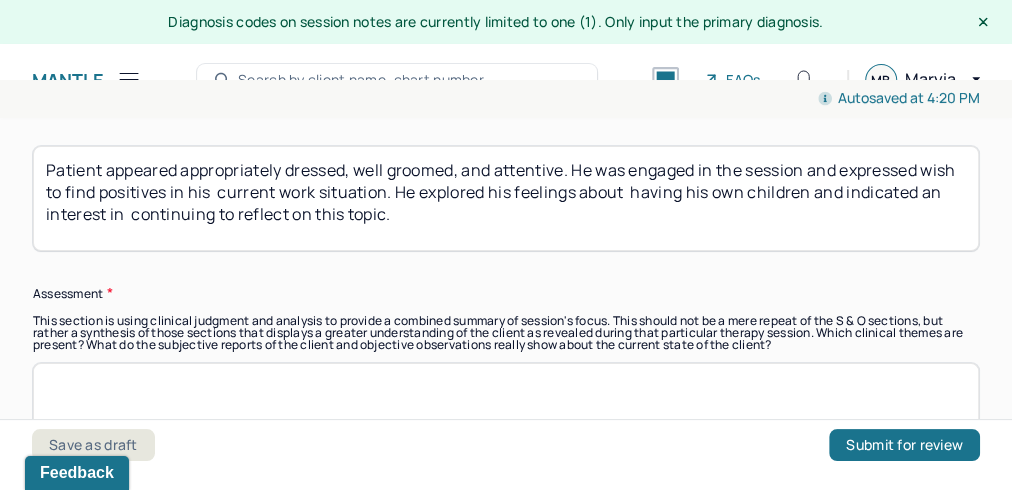 scroll, scrollTop: 1842, scrollLeft: 0, axis: vertical 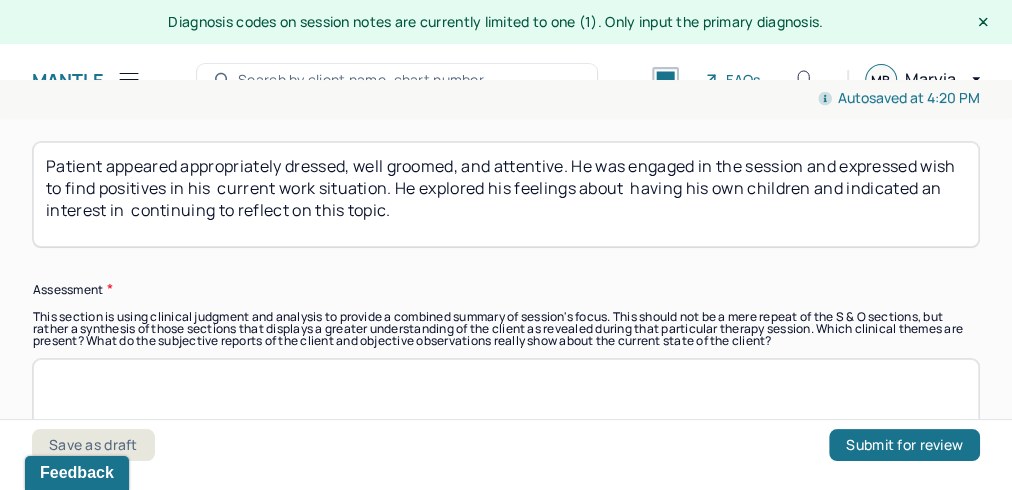 type on "Patient appeared appropriately dressed, well groomed, and attentive. He was engaged in the session and expressed wish  to find positives in his  current work situation. He explored his feelings about  having his own children and indicated an interest in  continuing to reflect on this topic." 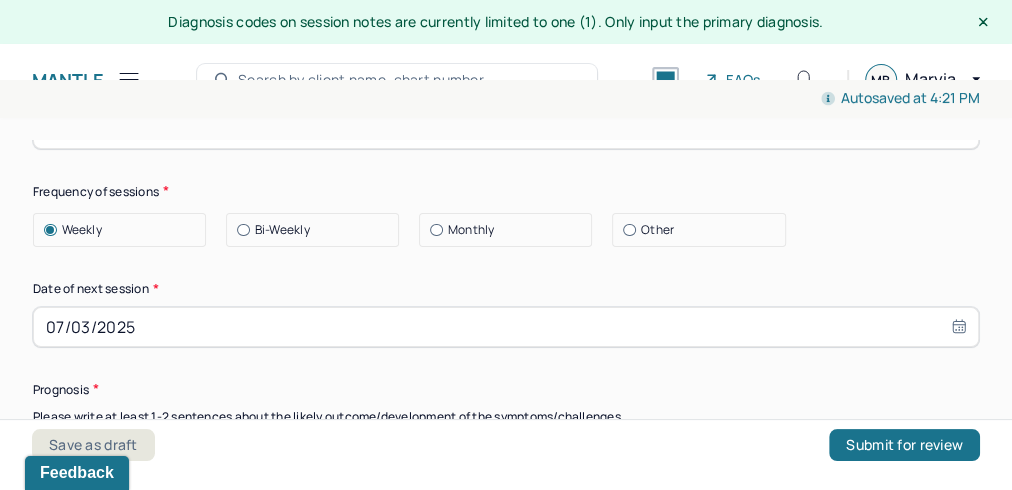 scroll, scrollTop: 2862, scrollLeft: 0, axis: vertical 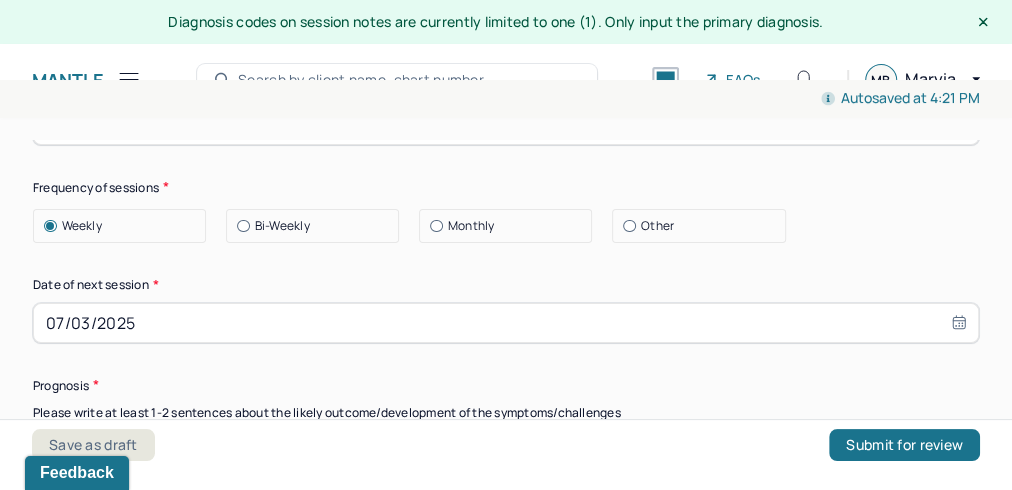 type on "The patient is showing signs of situational  depression connected to occupational. His insight into the emotional impact of his job and willingness to explore difficult topics suggest readiness for continued    therapeutic work." 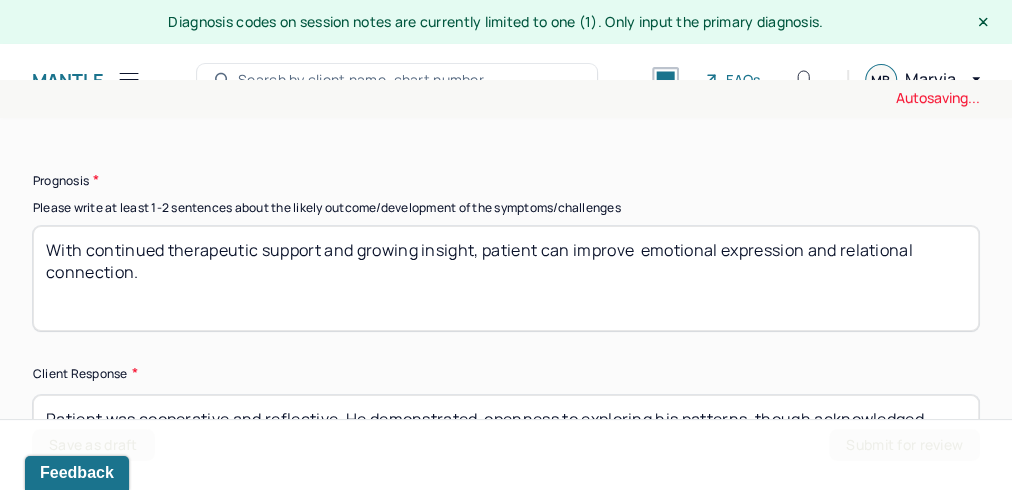 scroll, scrollTop: 3070, scrollLeft: 0, axis: vertical 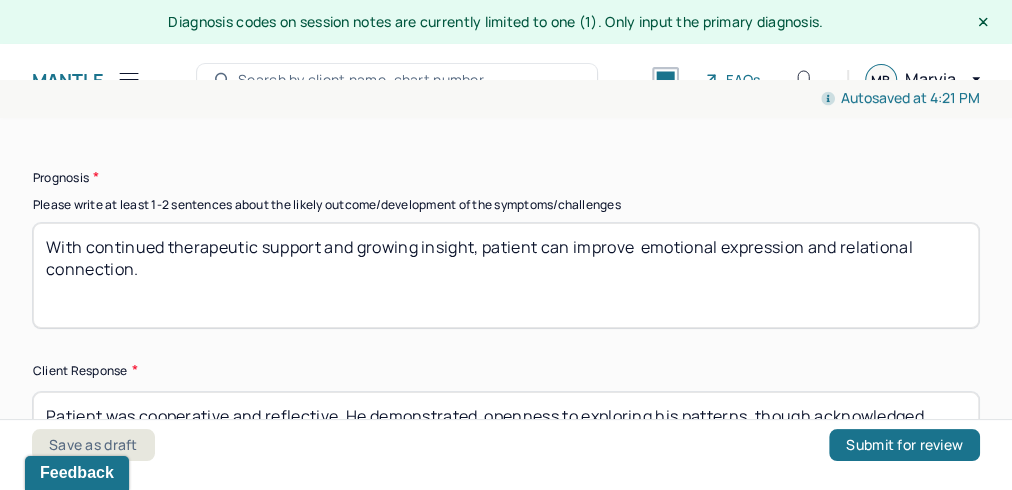 type on "P atient will continue exploring his core values and expectations within both his professional and personal relationships. Focus   will remain on emotional processing and developing insight into areas of discomfort" 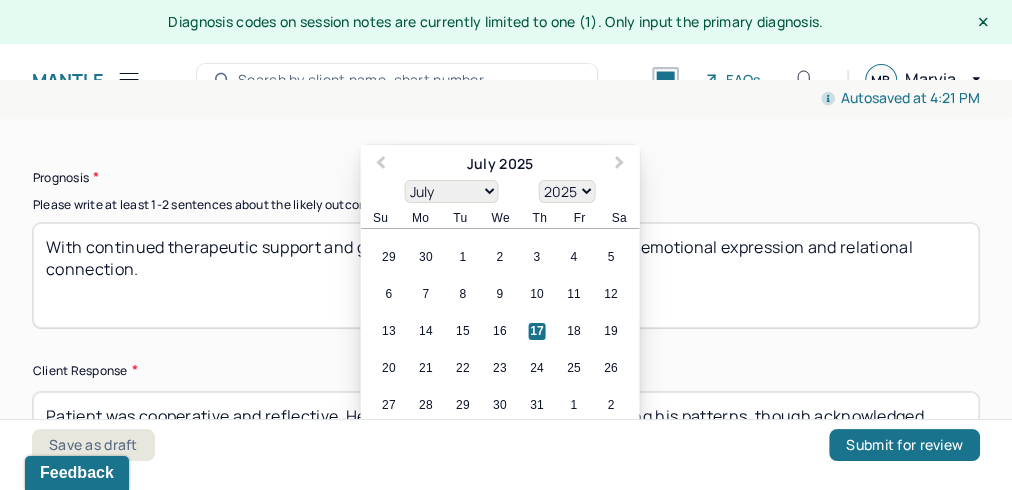 click on "07/03/2025" at bounding box center [506, 115] 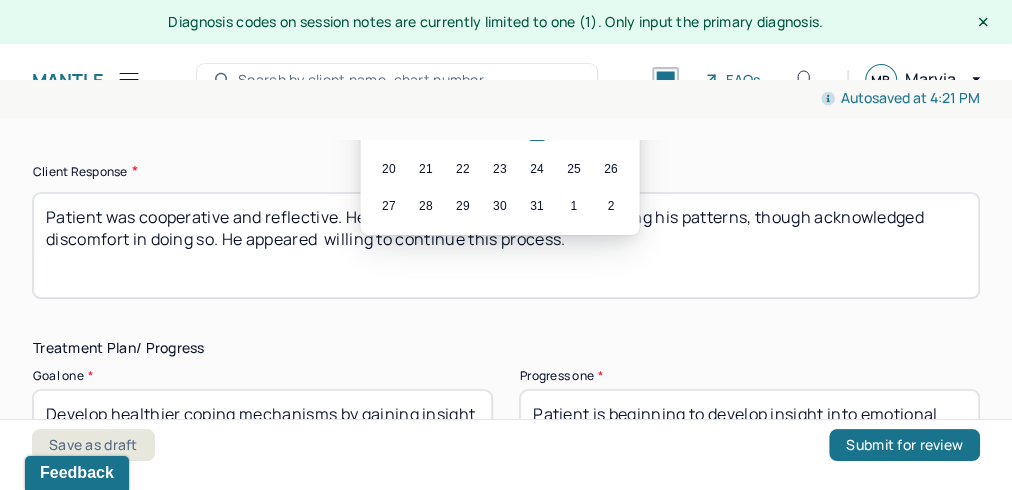 scroll, scrollTop: 3272, scrollLeft: 0, axis: vertical 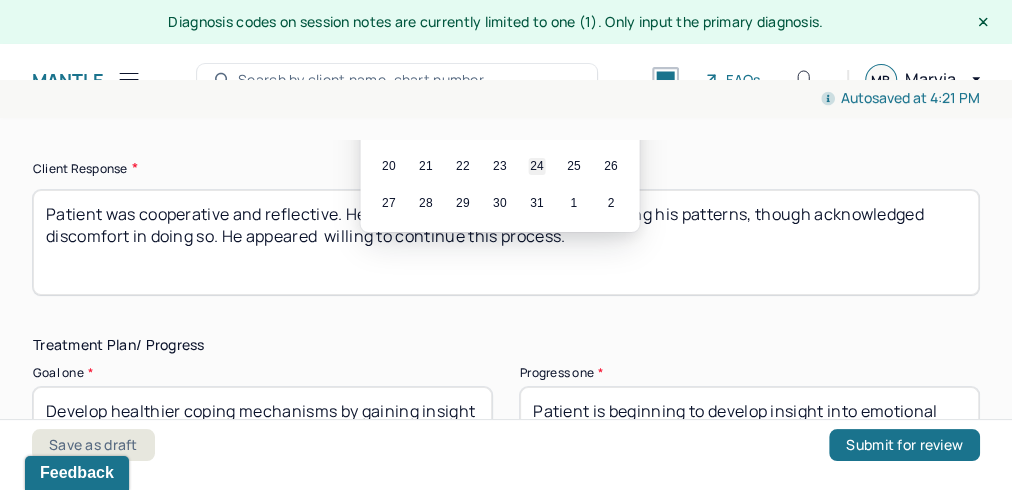 click on "24" at bounding box center [536, 166] 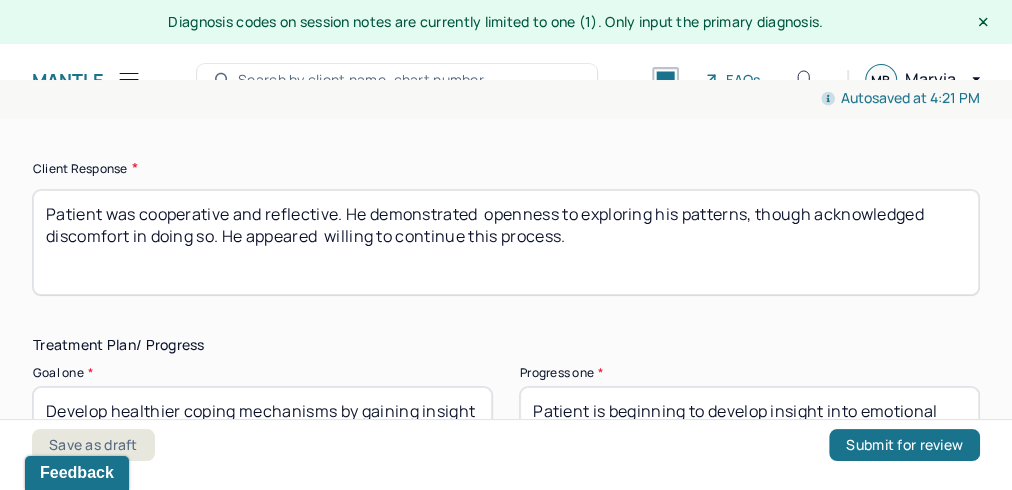 select on "6" 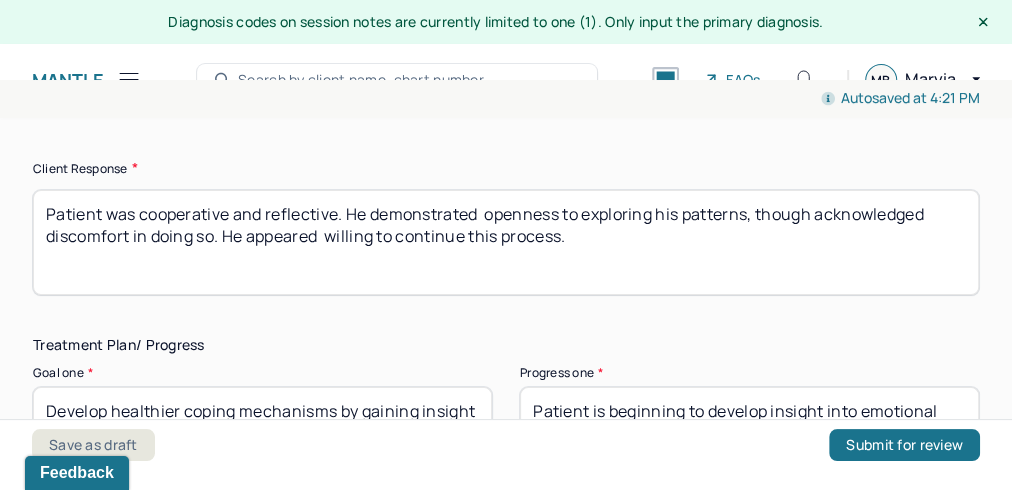 drag, startPoint x: 795, startPoint y: 221, endPoint x: 28, endPoint y: 205, distance: 767.1669 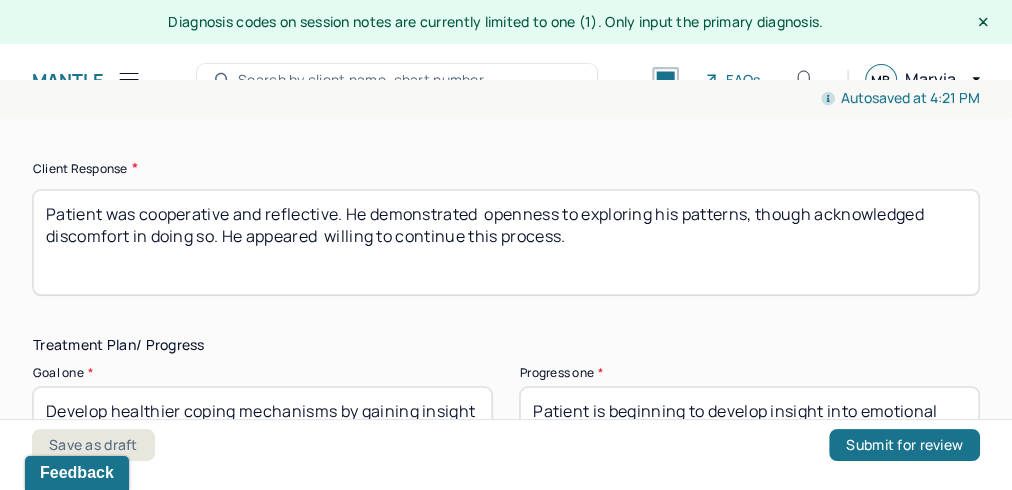 click on "Autosaved at 4:21 PM Appointment Details     Client name [FIRST] [LAST] Date of service [DATE] Time 3:00pm - 4:00pm Duration 1hr Appointment type individual therapy Provider name [FIRST] [LAST] Modifier 1 95 Telemedicine Note type Individual soap note Appointment Details     Client name [FIRST] [LAST] Date of service [DATE] Time 3:00pm - 4:00pm Duration 1hr Appointment type individual therapy Provider name [FIRST] [LAST] Modifier 1 95 Telemedicine Note type Individual soap note   Load previous session note   Instructions The fields marked with an asterisk ( * ) are required before you can submit your notes. Before you can submit your session notes, they must be signed. You have the option to save your notes as a draft before making a submission. Appointment location * Teletherapy Client Teletherapy Location Home Office Other Specify other client teletherapy location Patient's parked car Provider Teletherapy Location Home Office Other Consent was received for the teletherapy session Primary diagnosis * * * *" at bounding box center (506, 321) 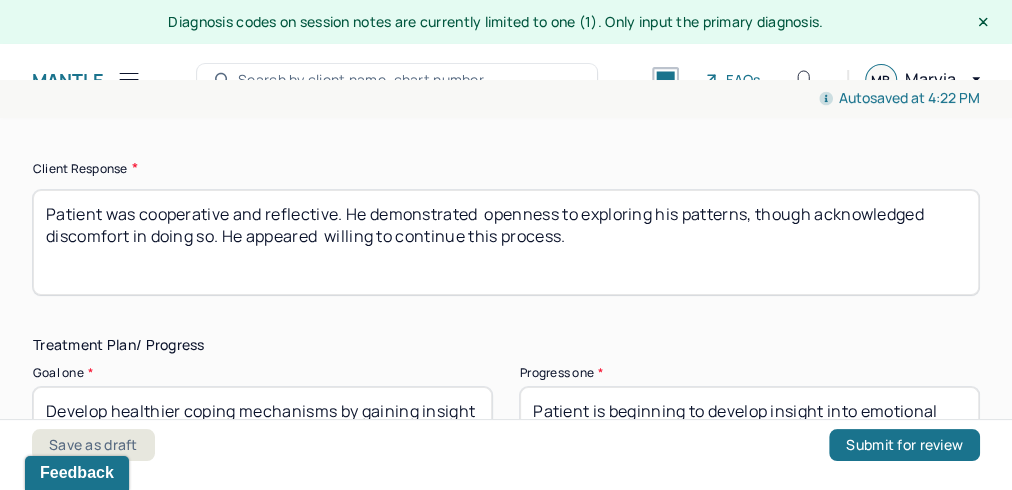 click on "With continued reflection and exploration of values, the patient is likely to experience increased clarity and emotional regulation regarding work related challenges." at bounding box center [506, 73] 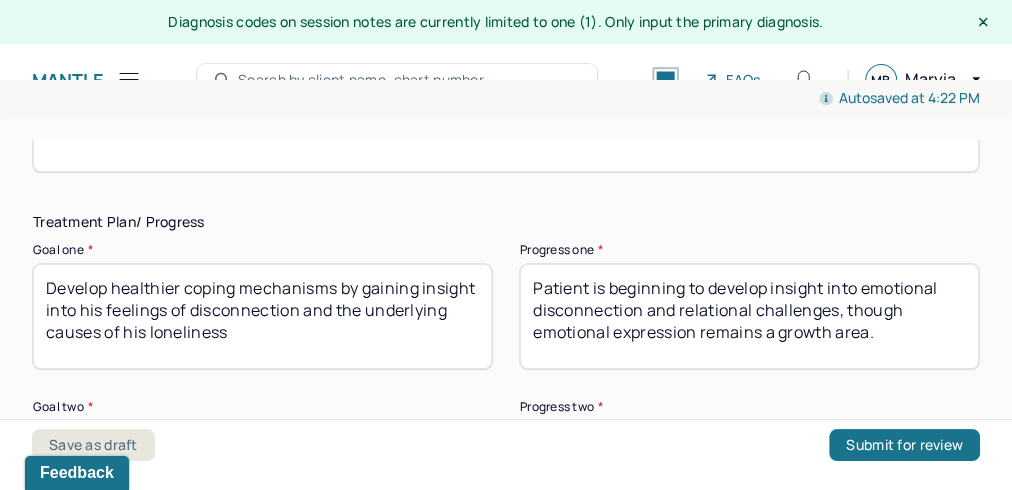 scroll, scrollTop: 3421, scrollLeft: 0, axis: vertical 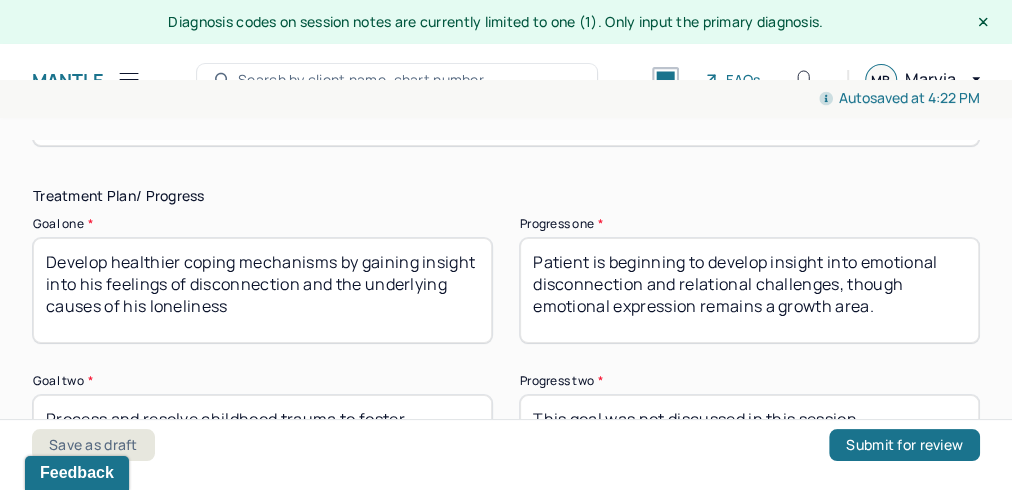 type on "With continued reflection and exploration of values the patient is likely to experience increased clarity and emotional regulation regarding work related challenges." 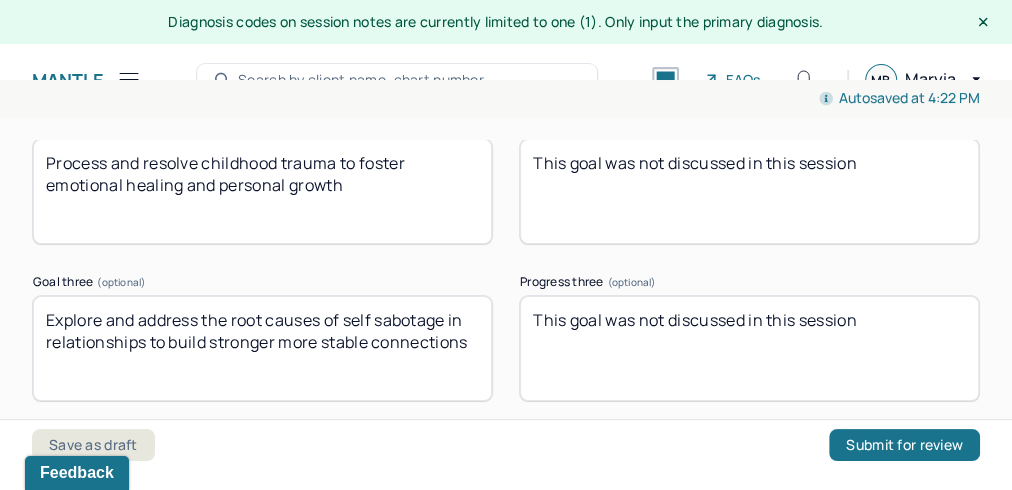 scroll, scrollTop: 3674, scrollLeft: 0, axis: vertical 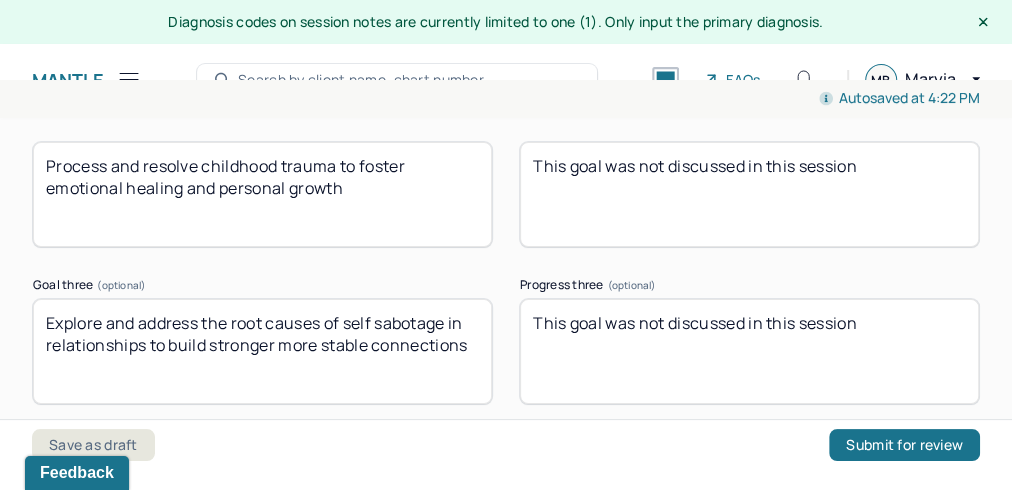 type on "The patient was reflective and receptive throughout the session. He expressed interest in exploring personal meaning  and reported feeling  somewhat relieved after sharing his concerns." 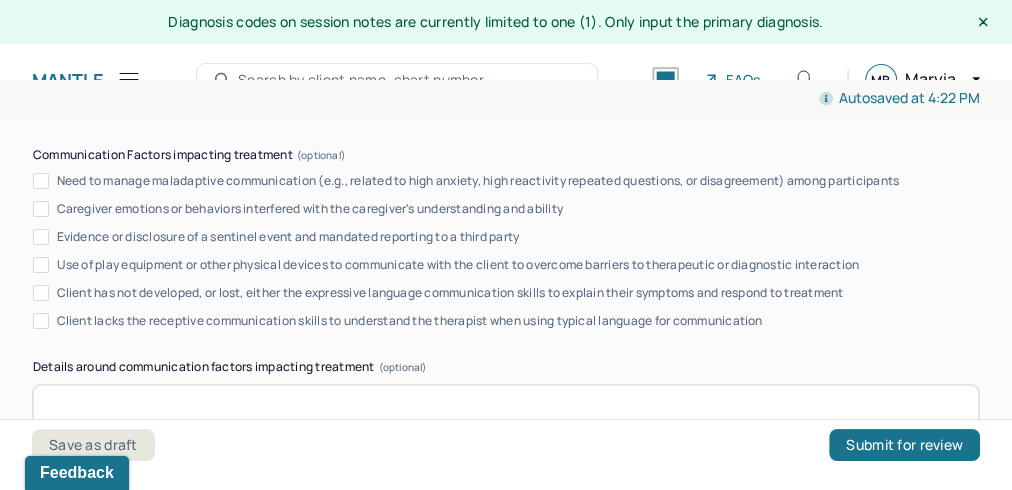 scroll, scrollTop: 3944, scrollLeft: 0, axis: vertical 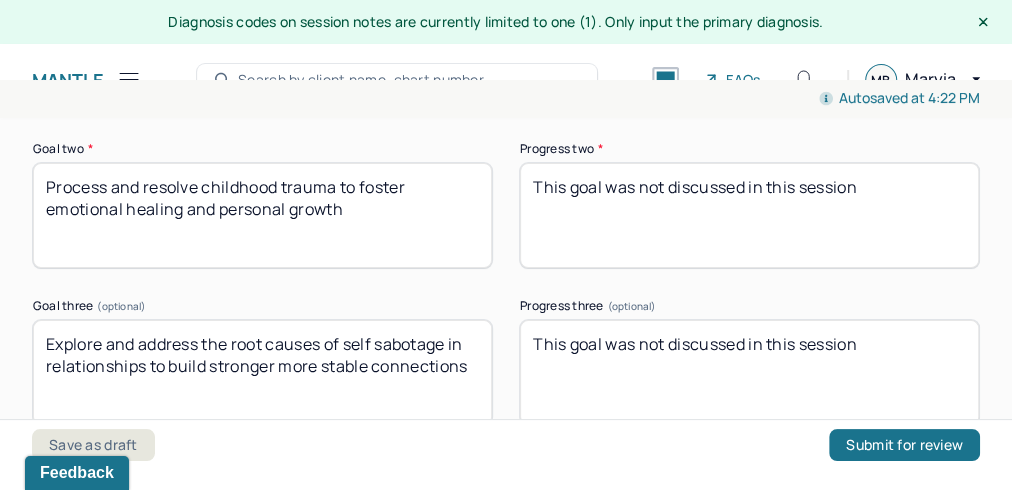 drag, startPoint x: 956, startPoint y: 233, endPoint x: 494, endPoint y: 173, distance: 465.87982 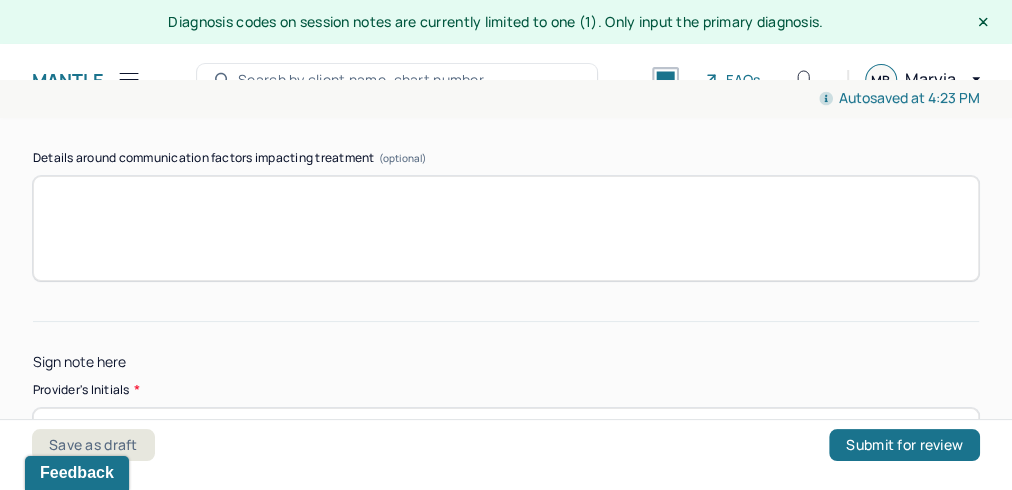 scroll, scrollTop: 4168, scrollLeft: 0, axis: vertical 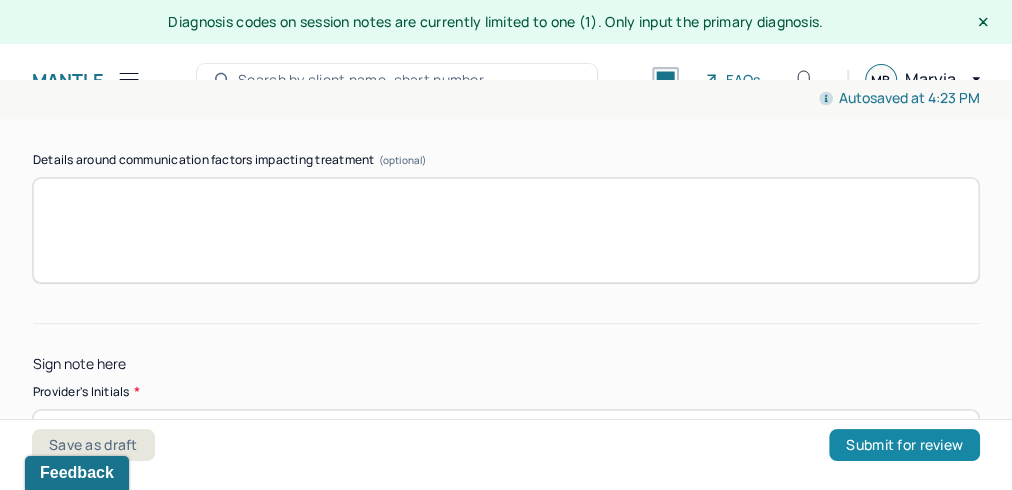 type on "Making progress  toward developing healthier   coping mechanisms by gaining insight into the sources of disconnection and understanding  underlying causes of loneliness." 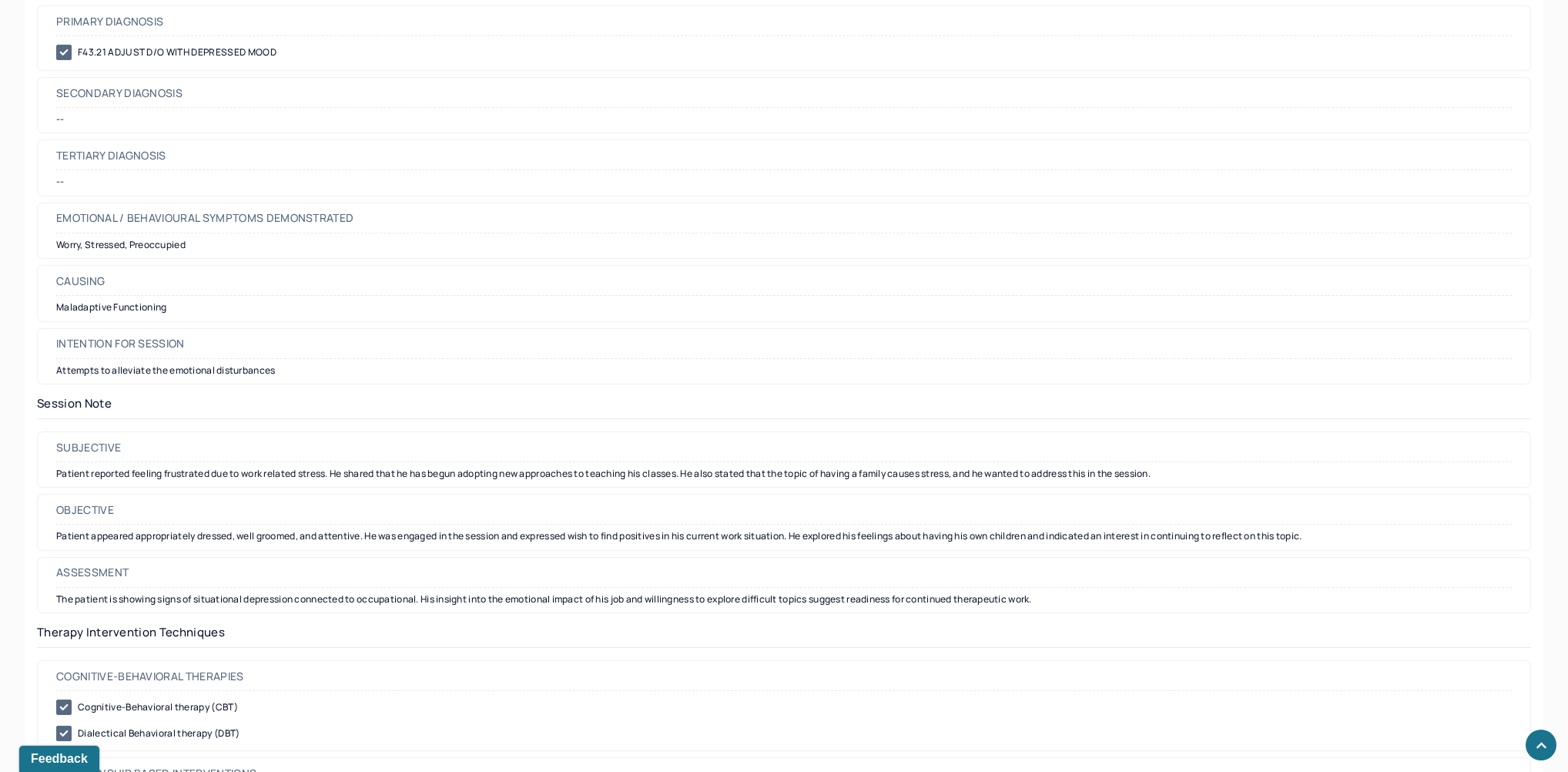 scroll, scrollTop: 918, scrollLeft: 0, axis: vertical 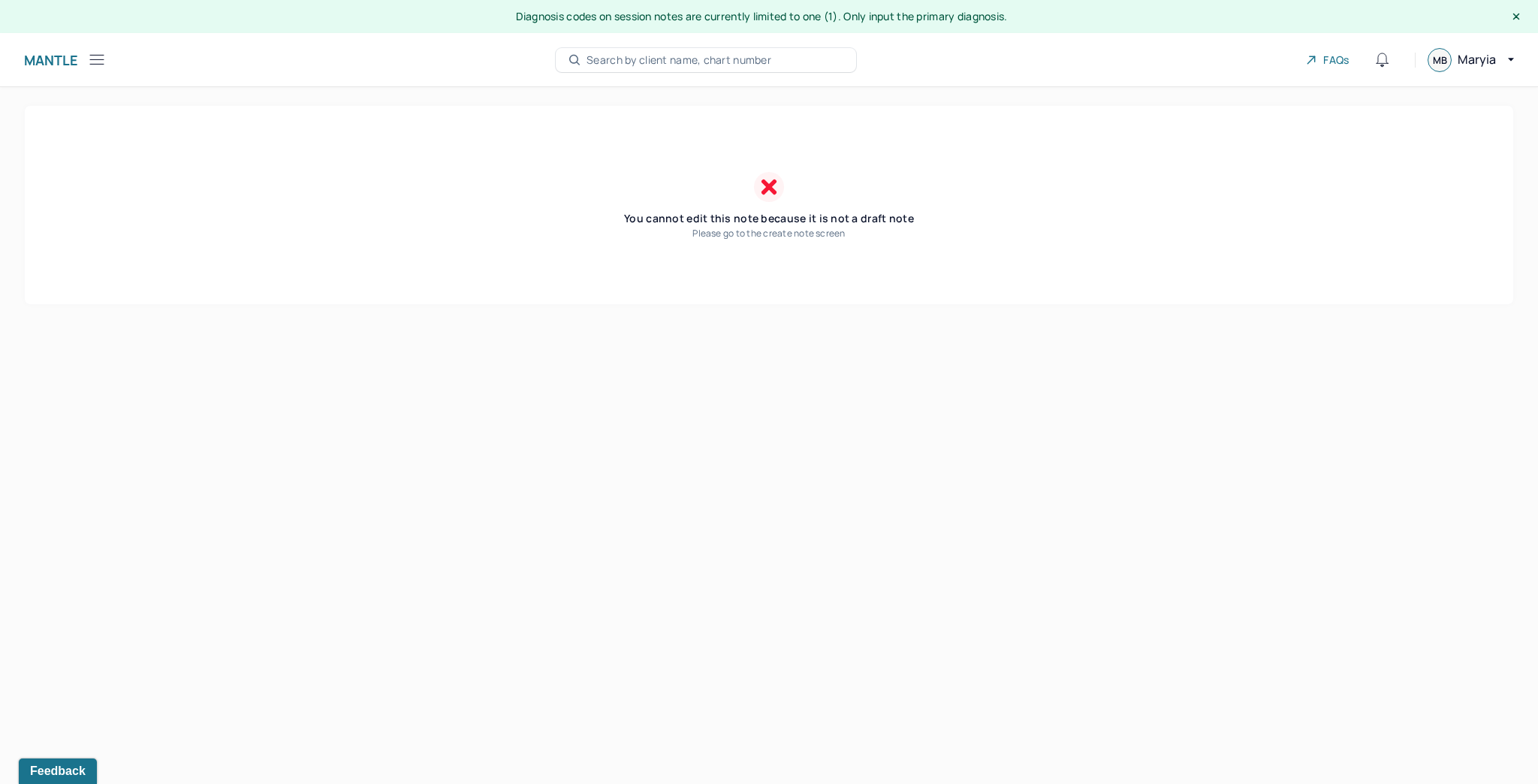click on "Mantle" at bounding box center [51, 60] 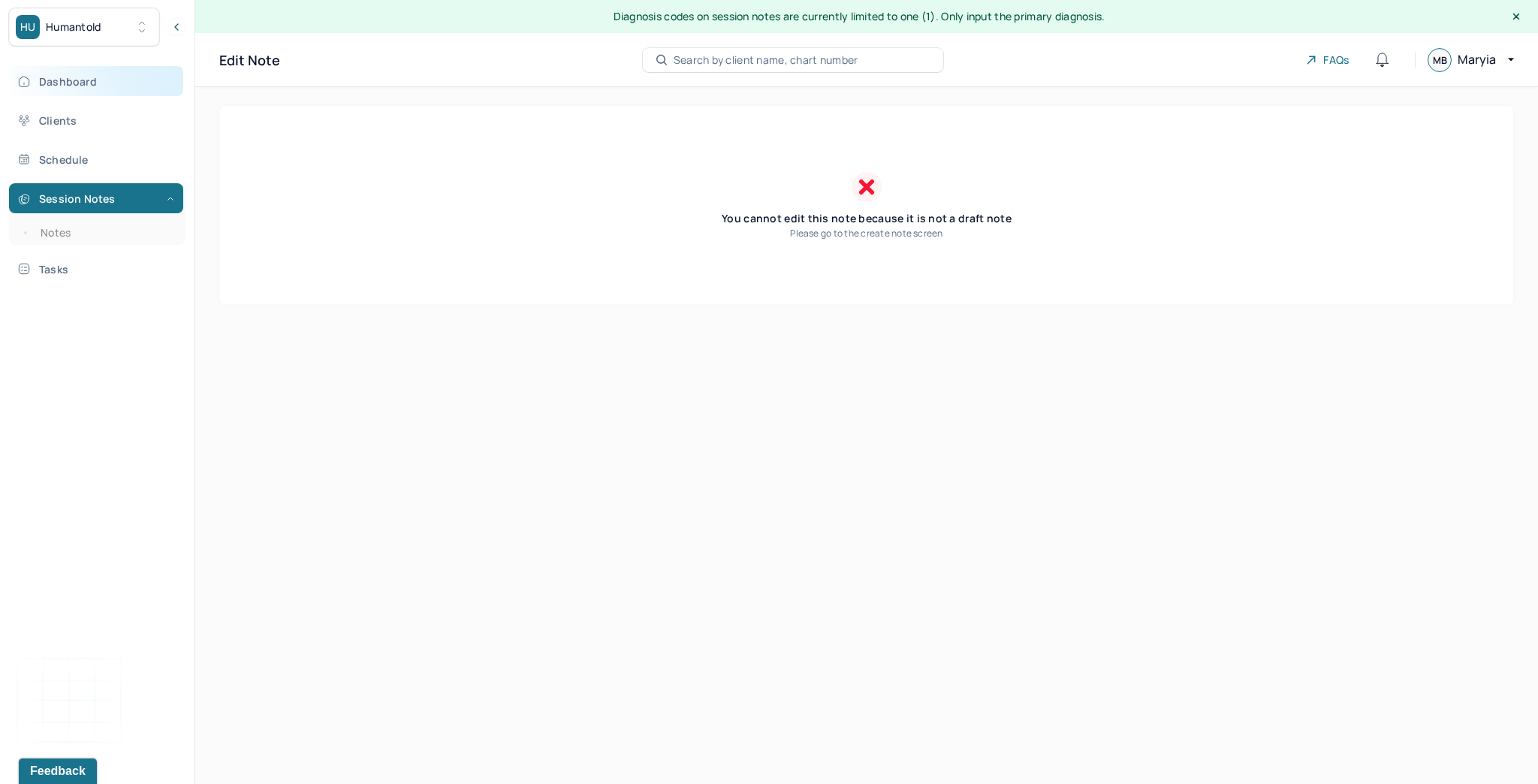 click on "Dashboard" at bounding box center [96, 81] 